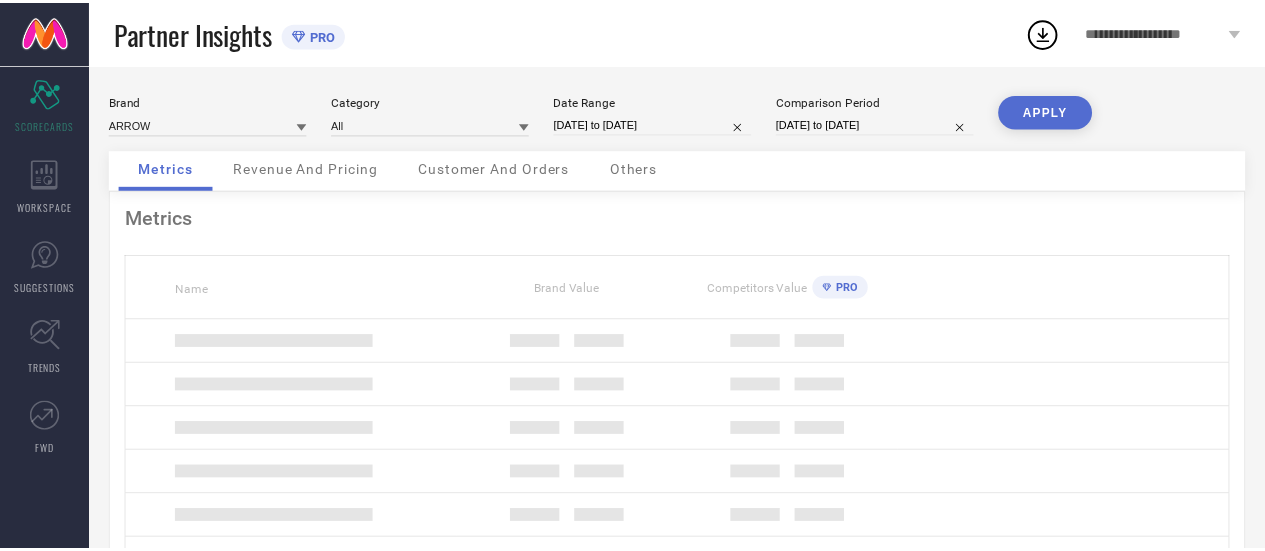 scroll, scrollTop: 0, scrollLeft: 0, axis: both 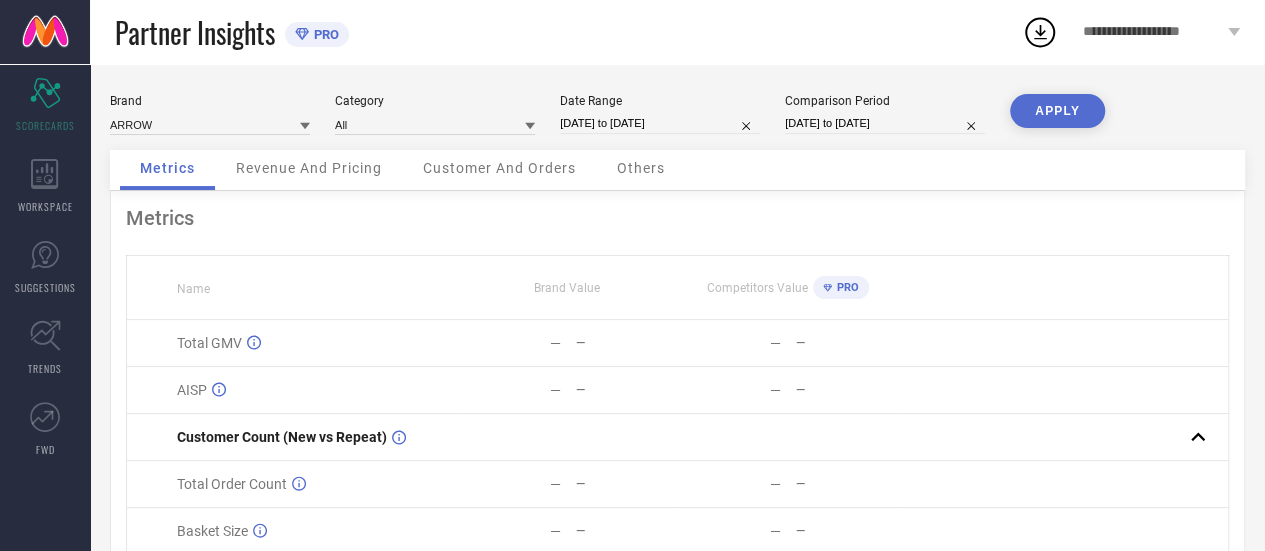 click on "Customer And Orders" at bounding box center (499, 168) 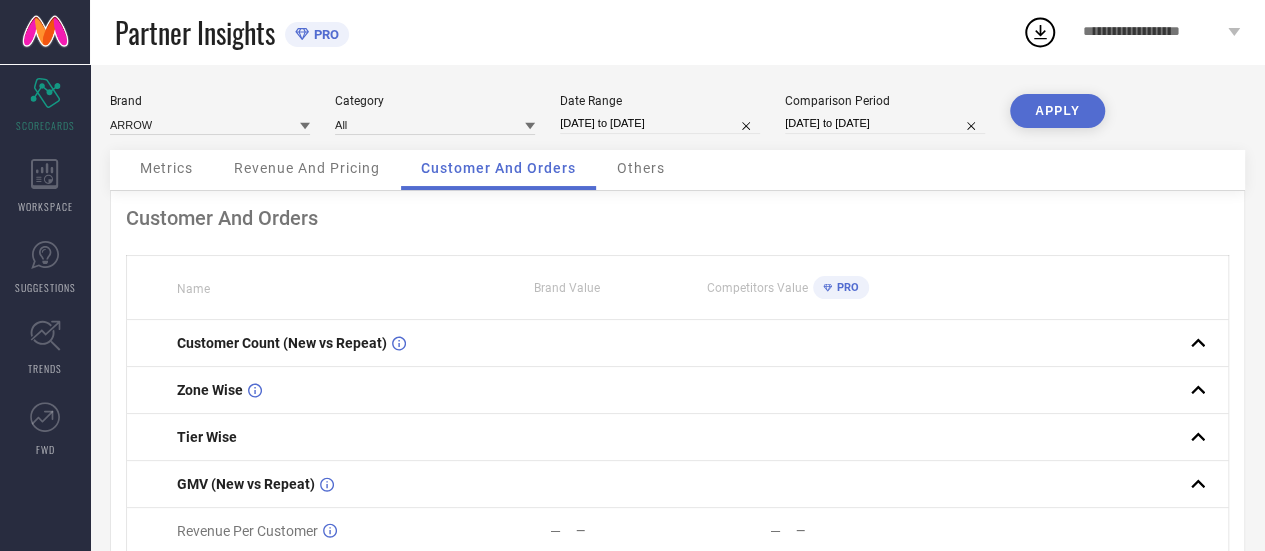 click on "Revenue And Pricing" at bounding box center (307, 168) 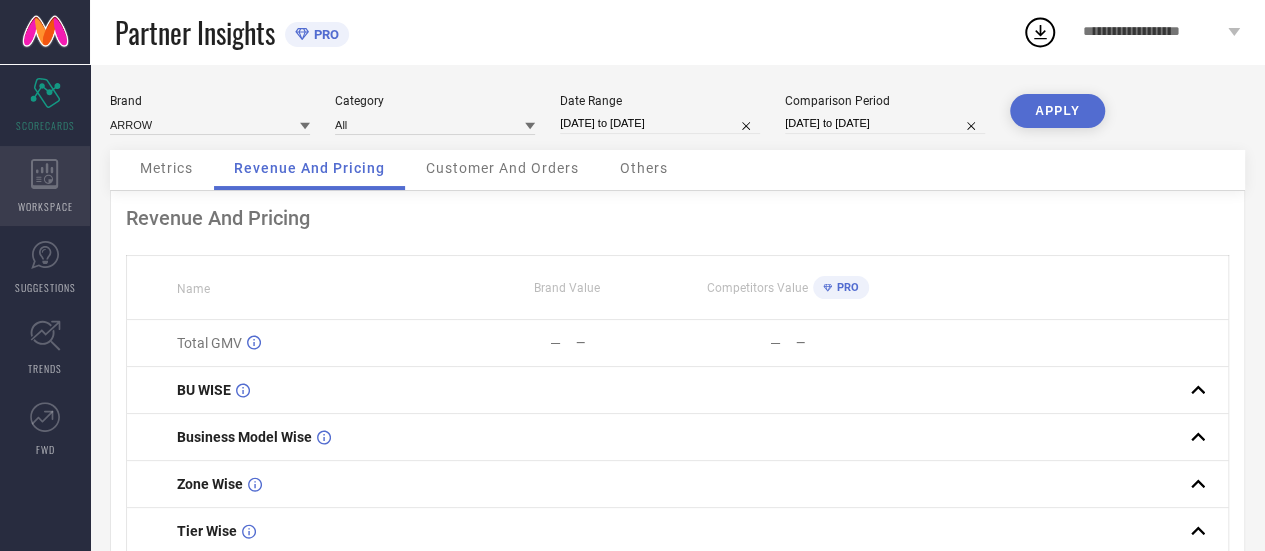 click 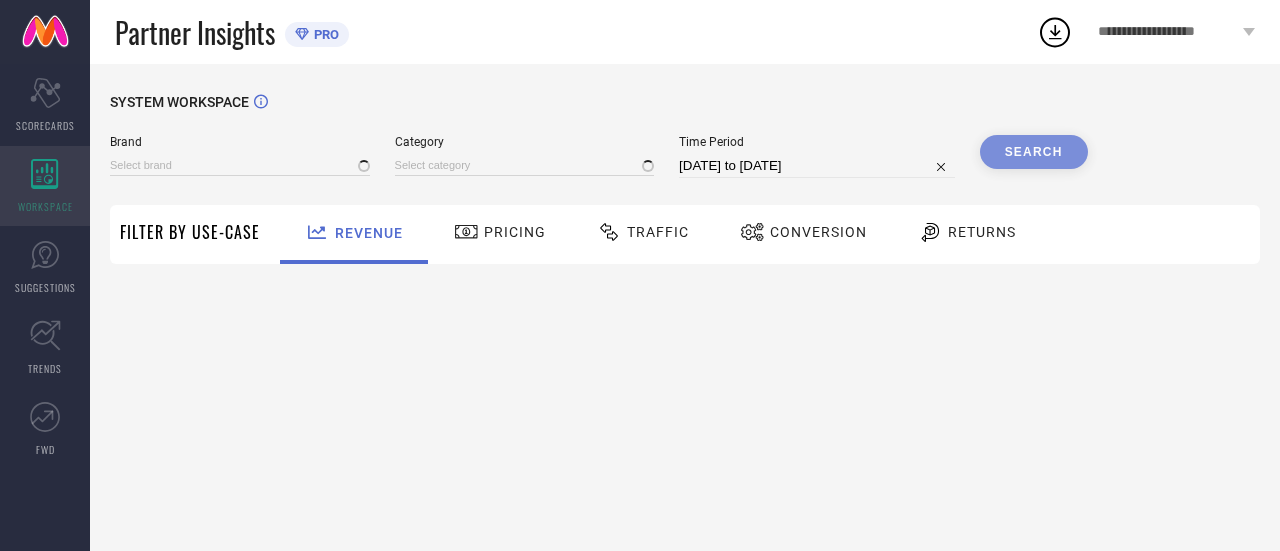 type on "ARROW" 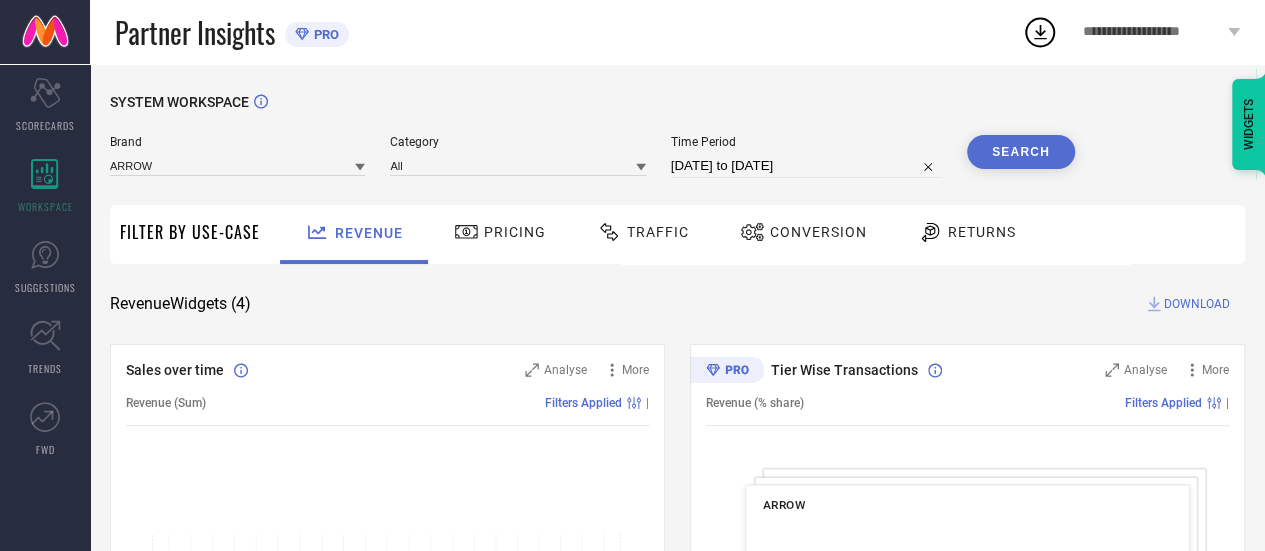 click on "Conversion" at bounding box center [818, 232] 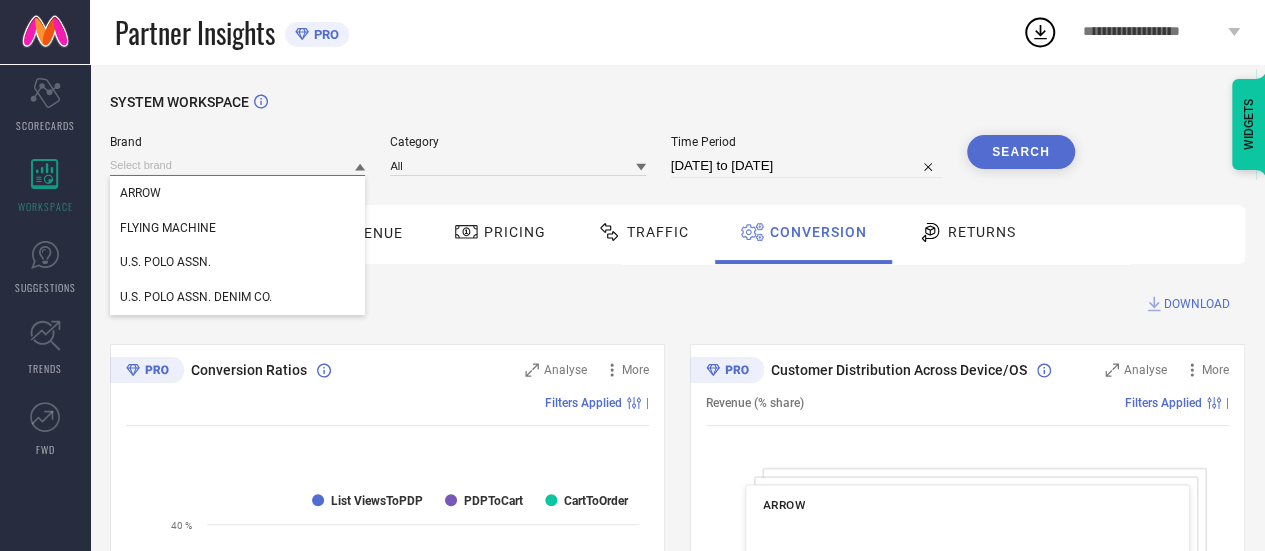 click at bounding box center [237, 165] 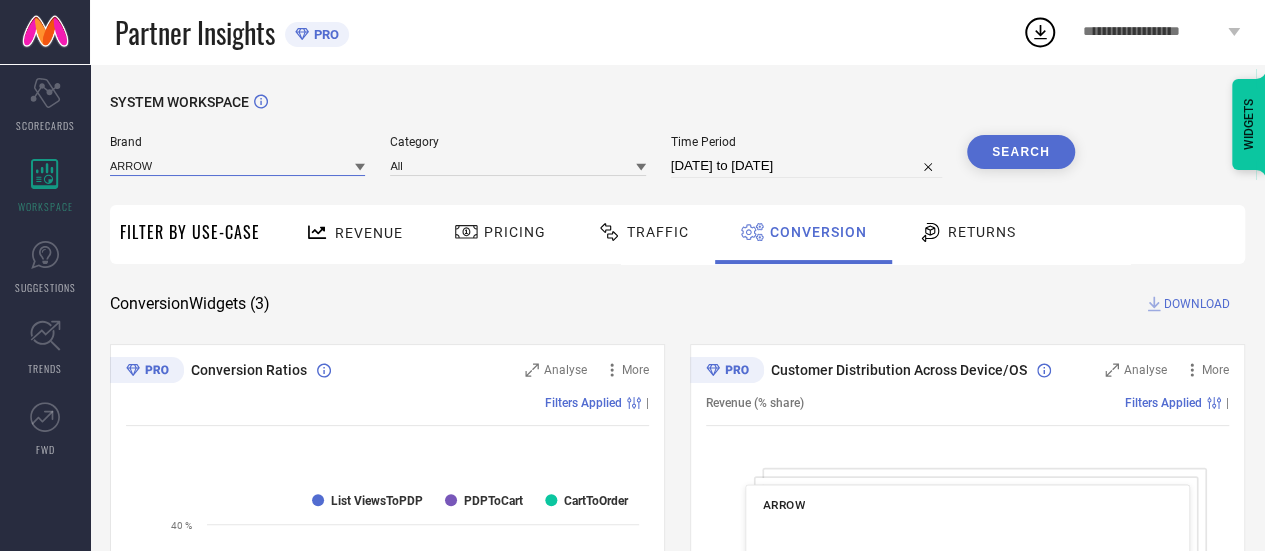click at bounding box center (237, 165) 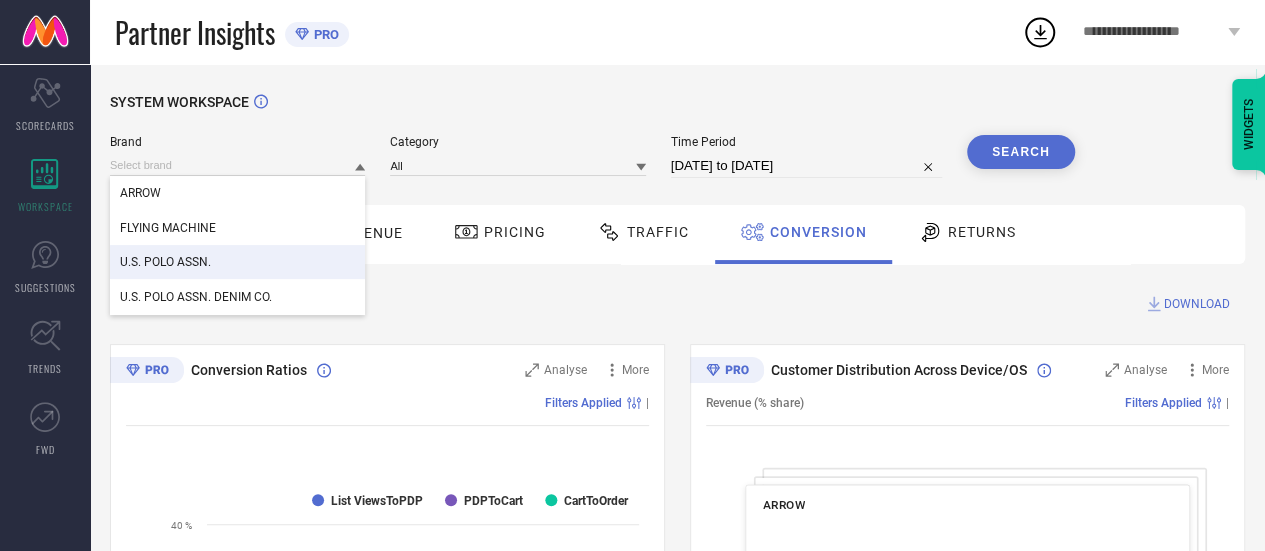 click on "U.S. POLO ASSN." at bounding box center (165, 262) 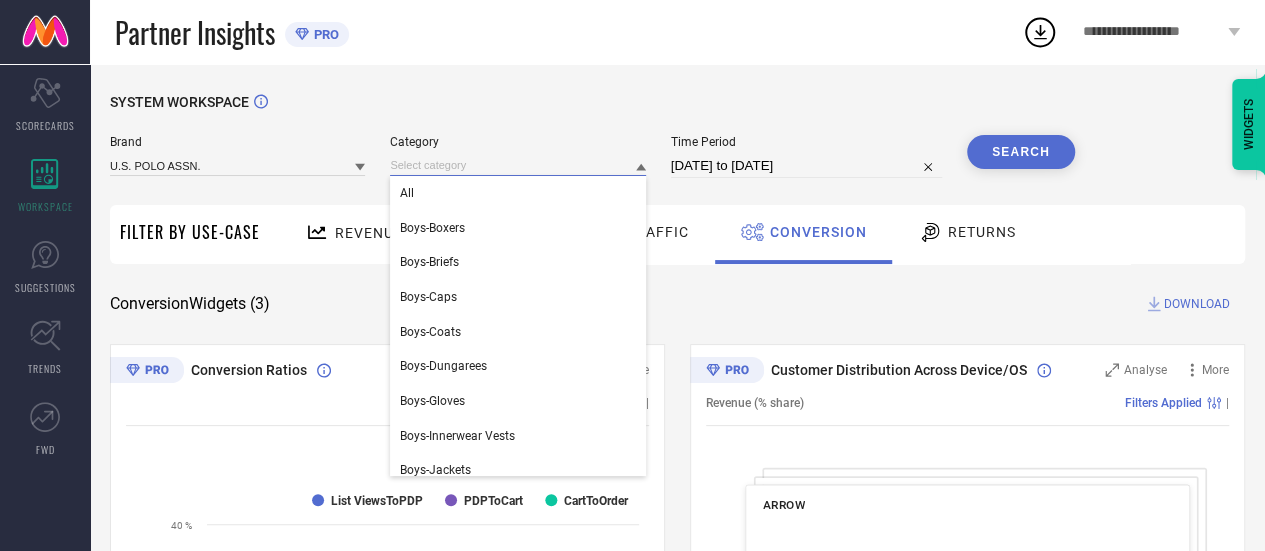 click at bounding box center (517, 165) 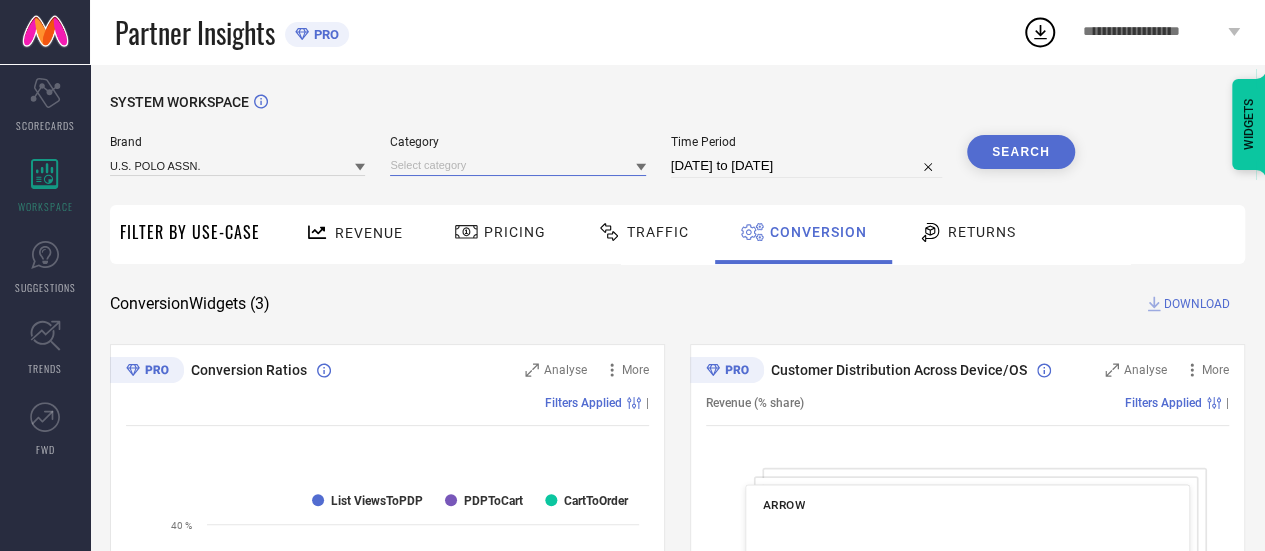 click at bounding box center [517, 165] 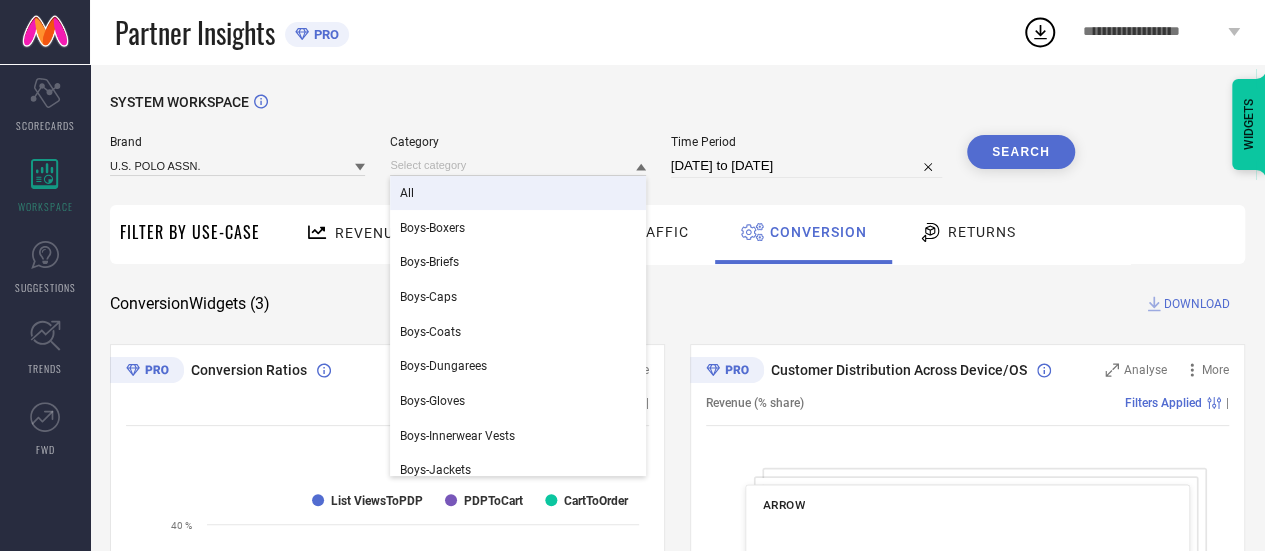 click on "All" at bounding box center [517, 193] 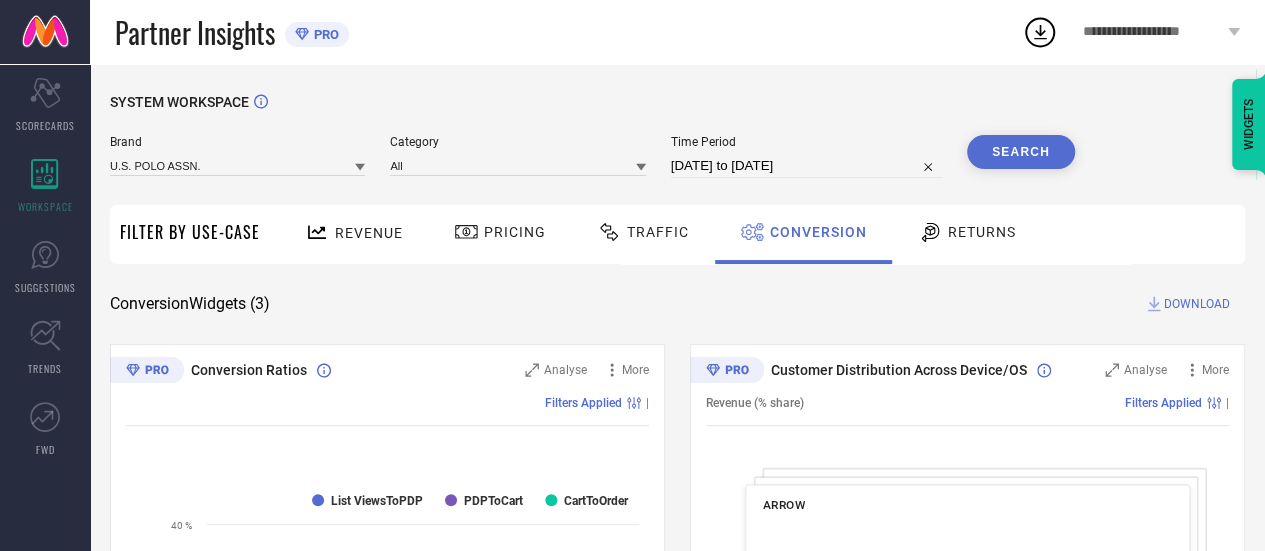 select on "5" 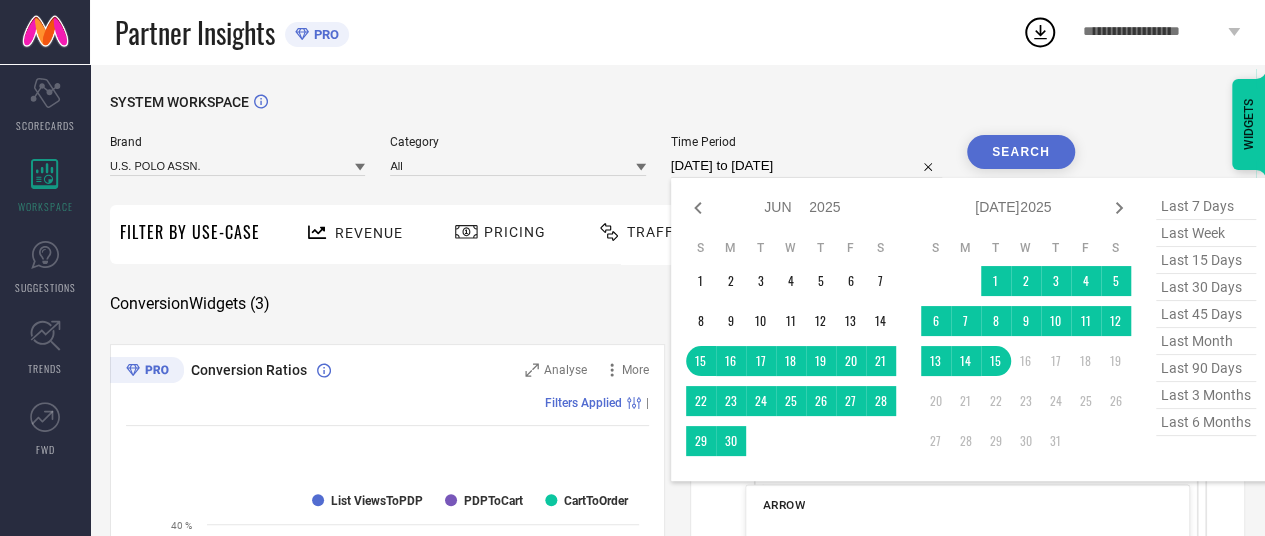 click on "[DATE] to [DATE]" at bounding box center (806, 166) 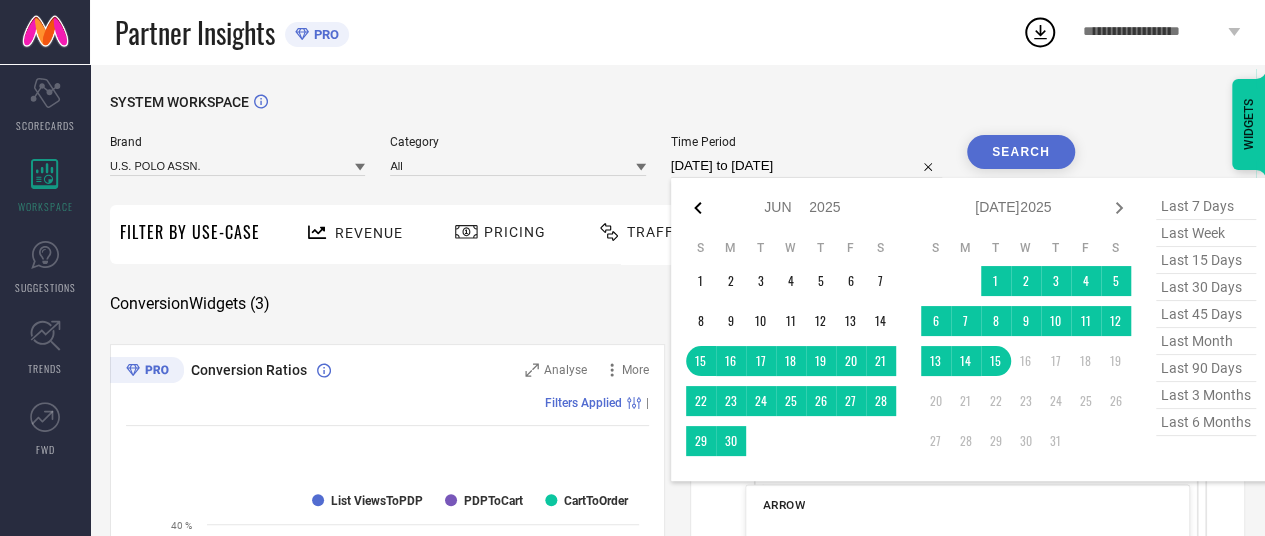 click 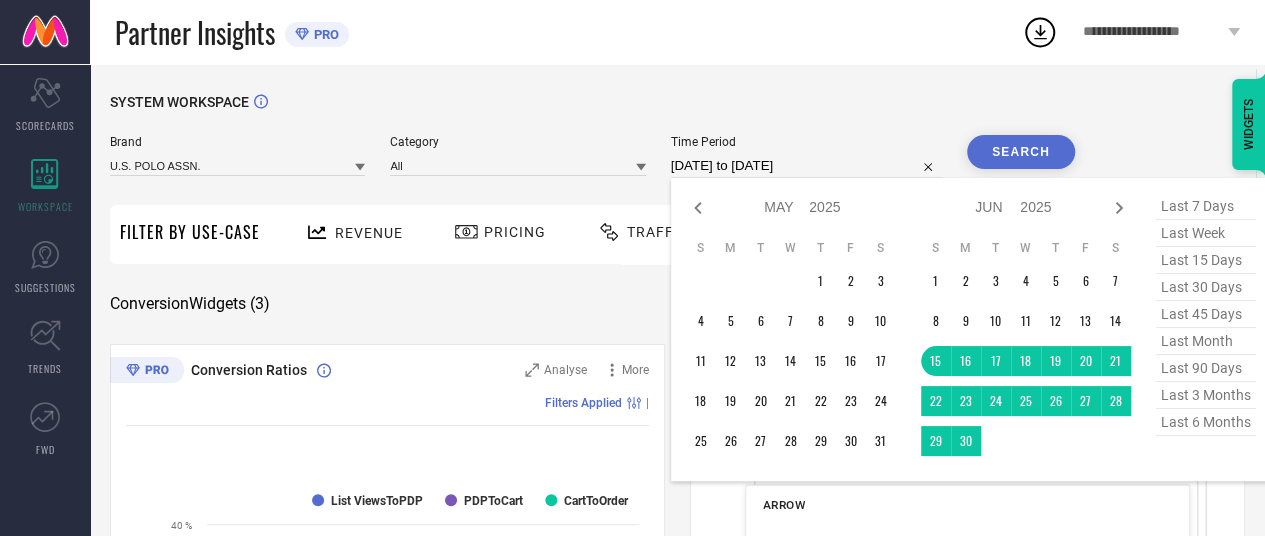 click 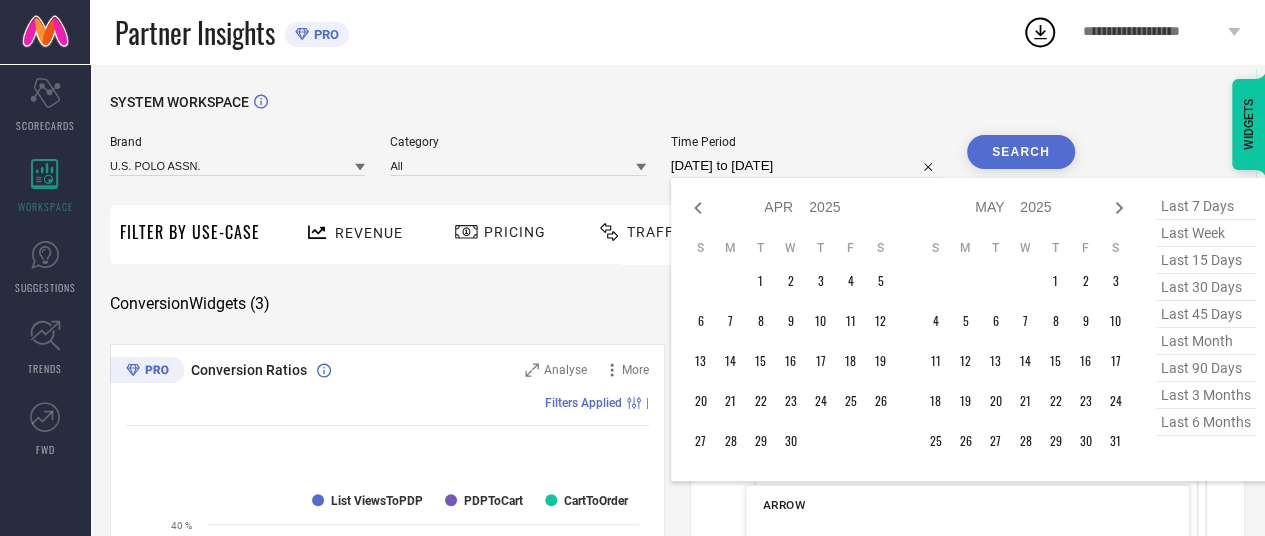 click 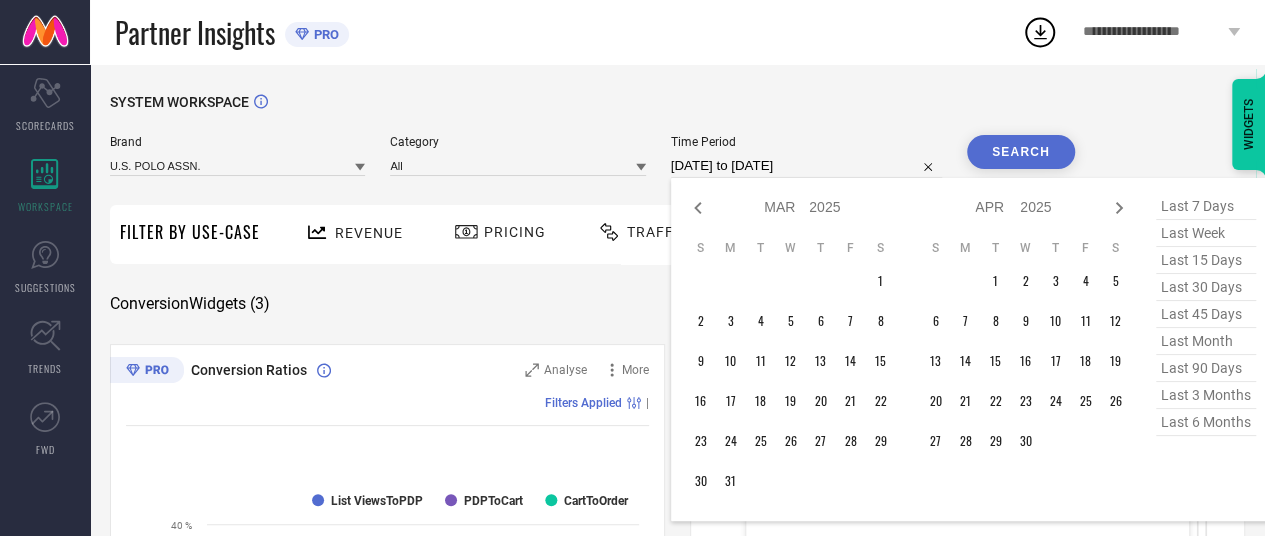 click 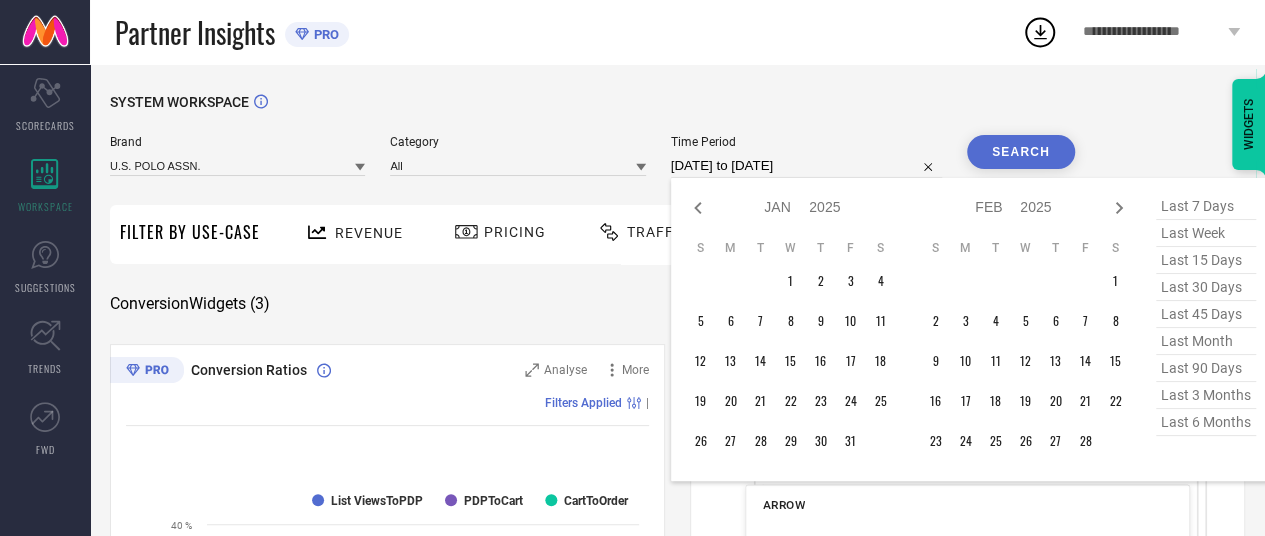 click 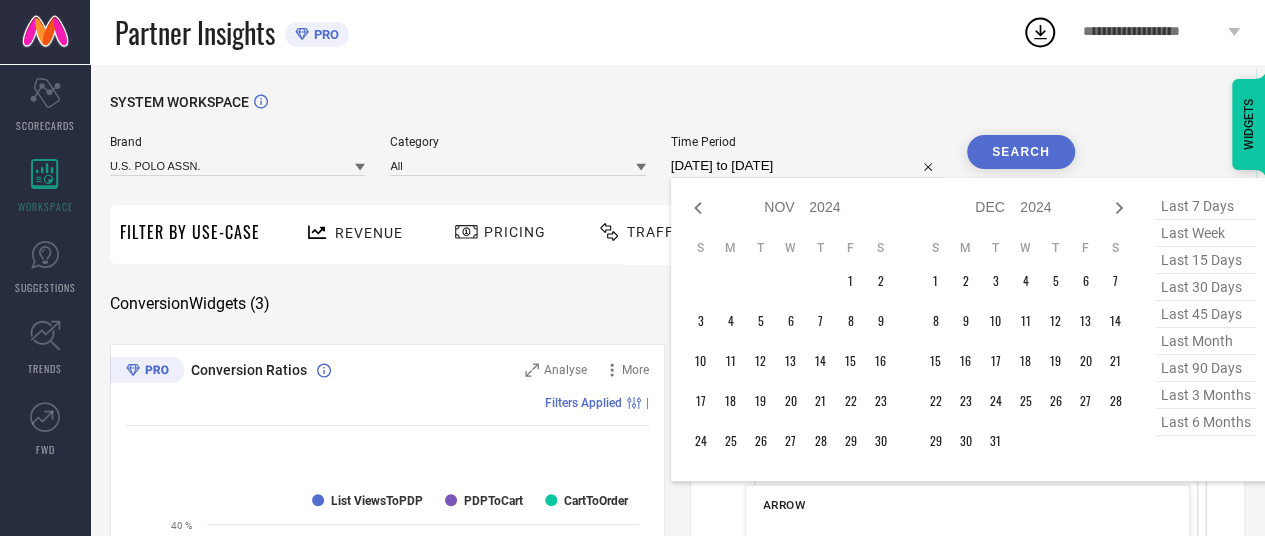 click 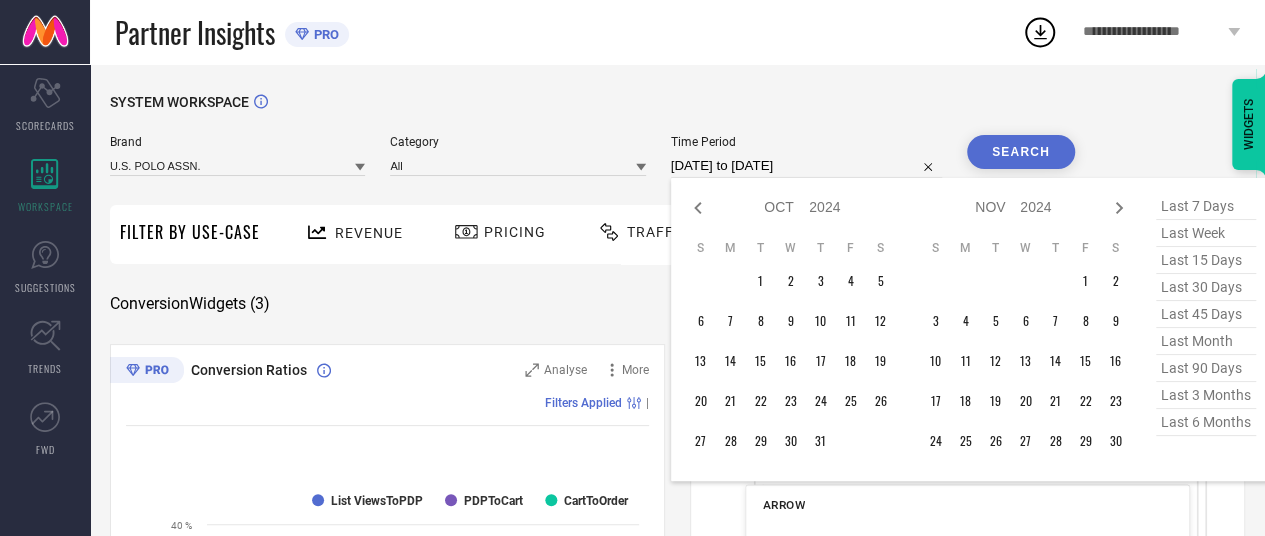 click 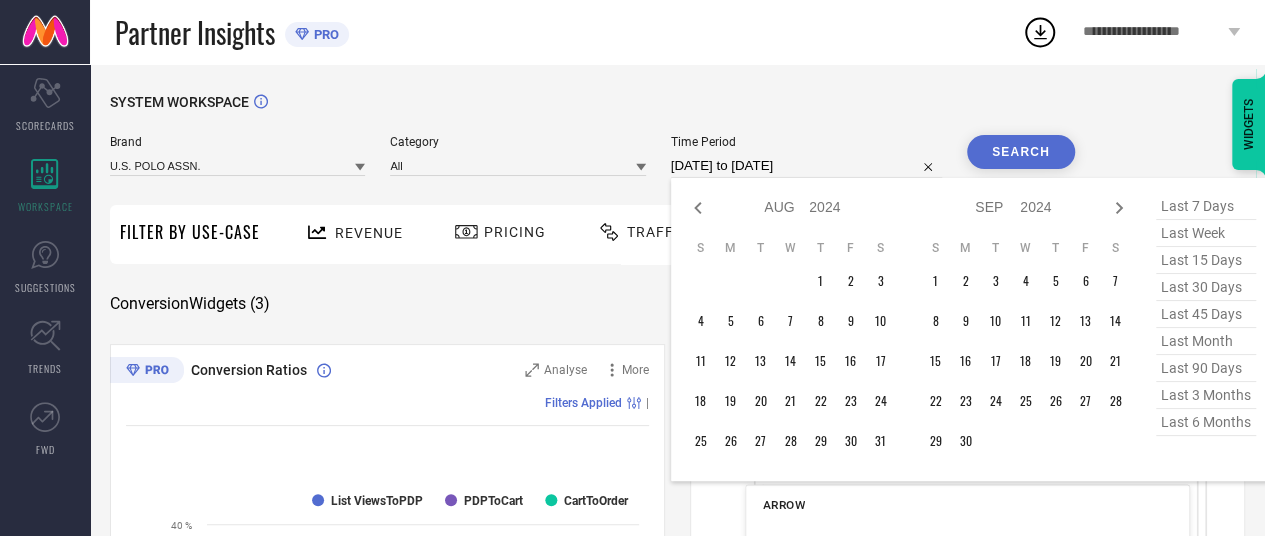 click 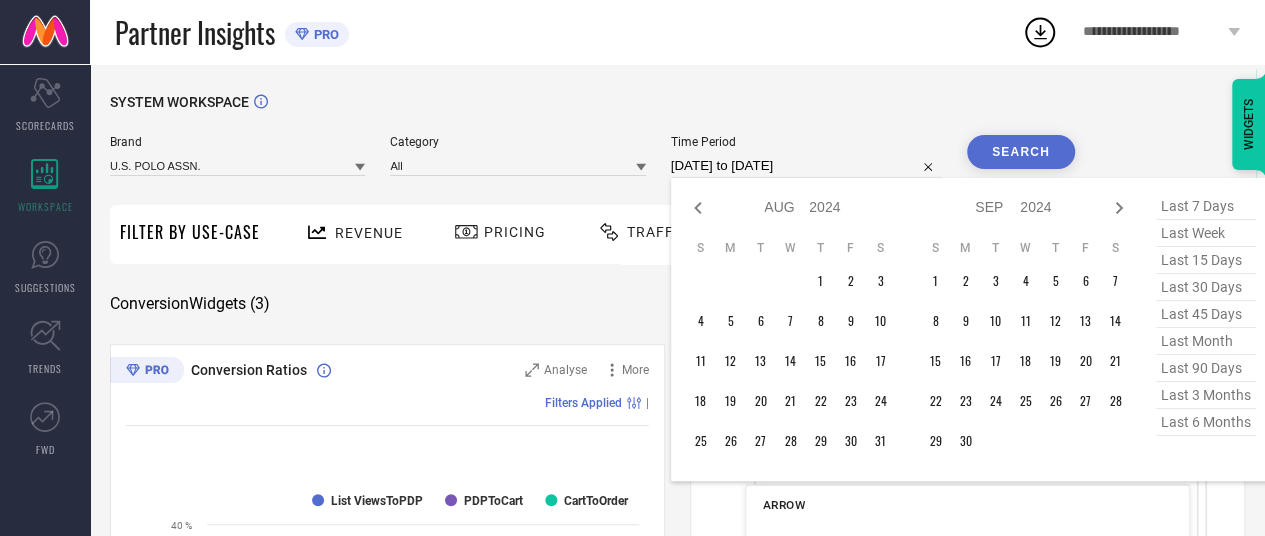 select on "5" 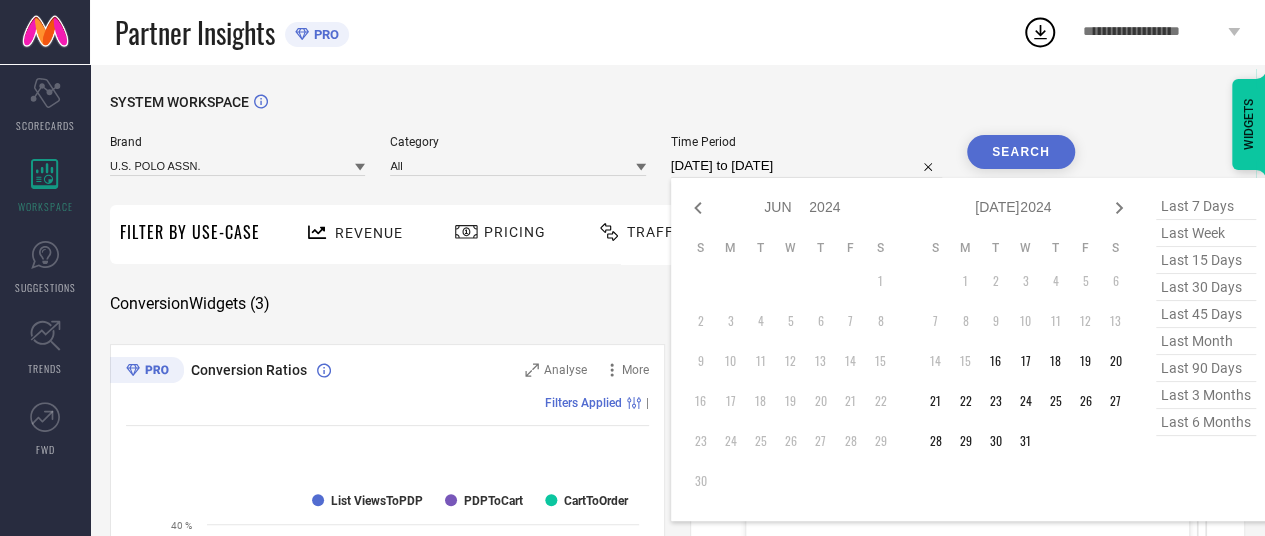 click 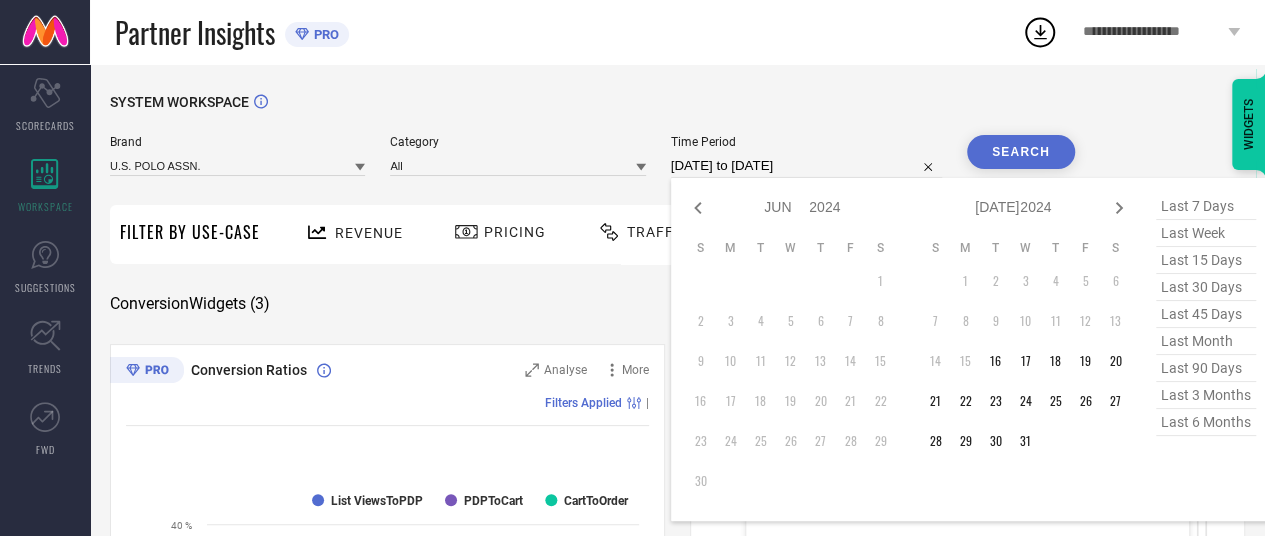 select on "4" 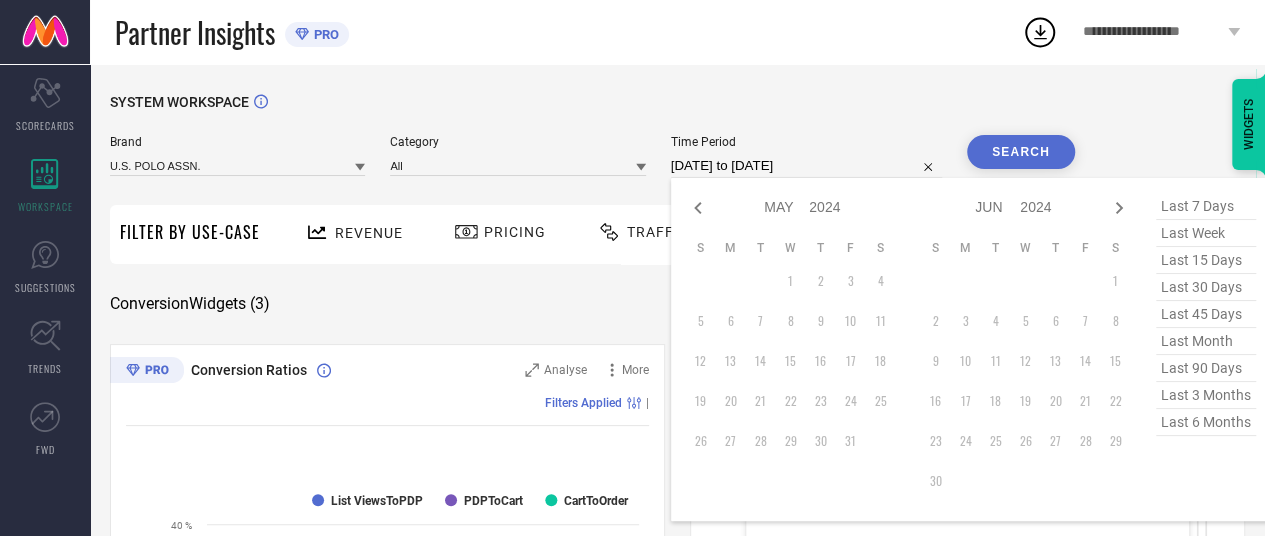 click 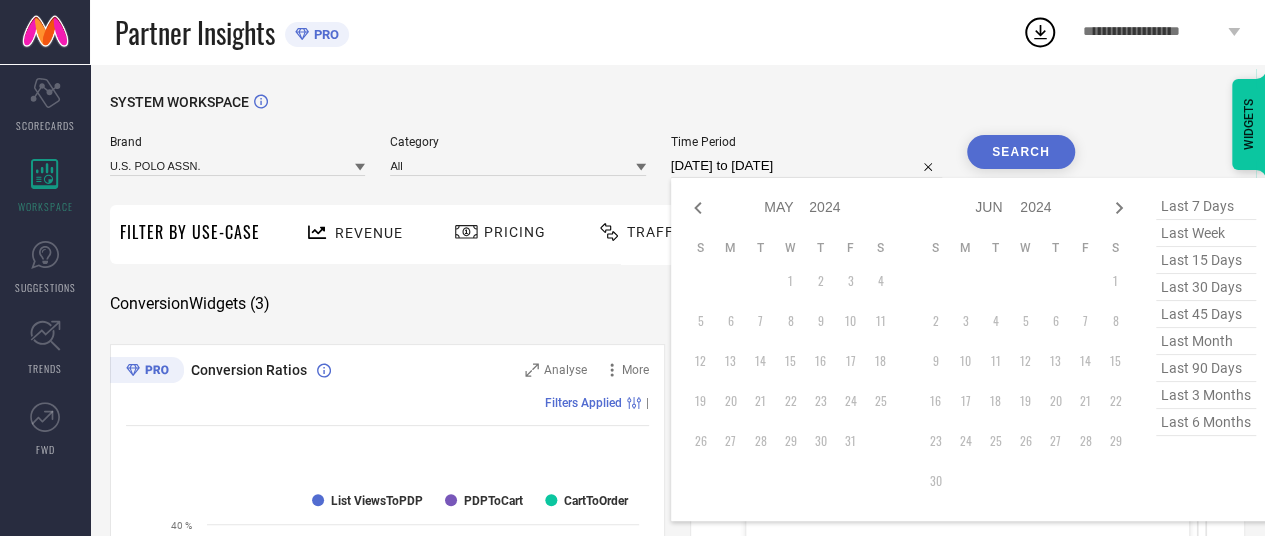 select on "3" 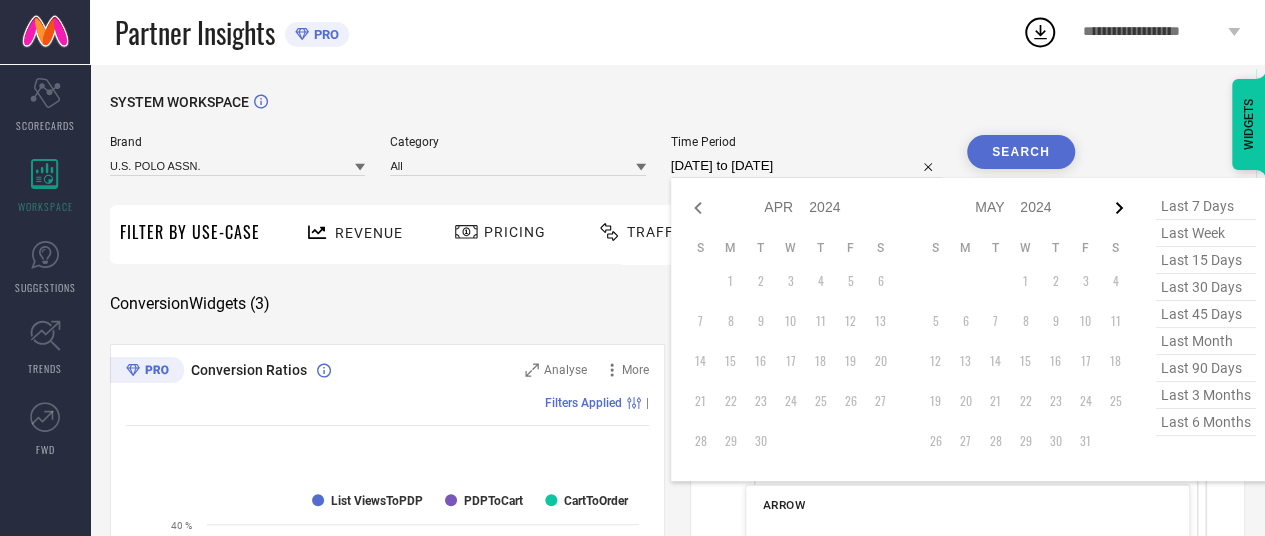 click 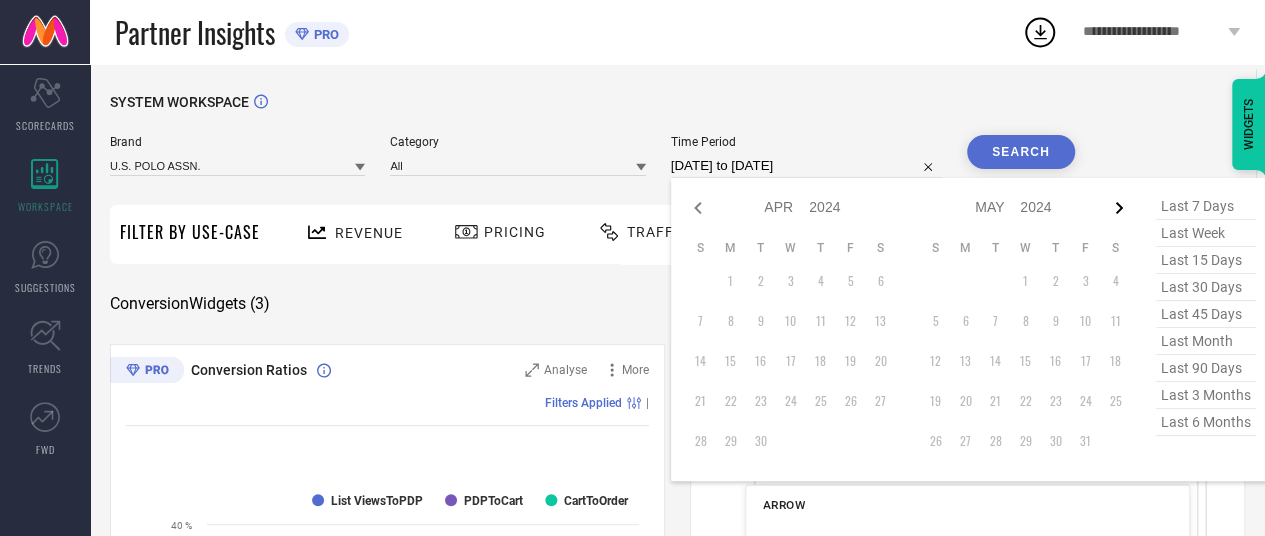 select on "4" 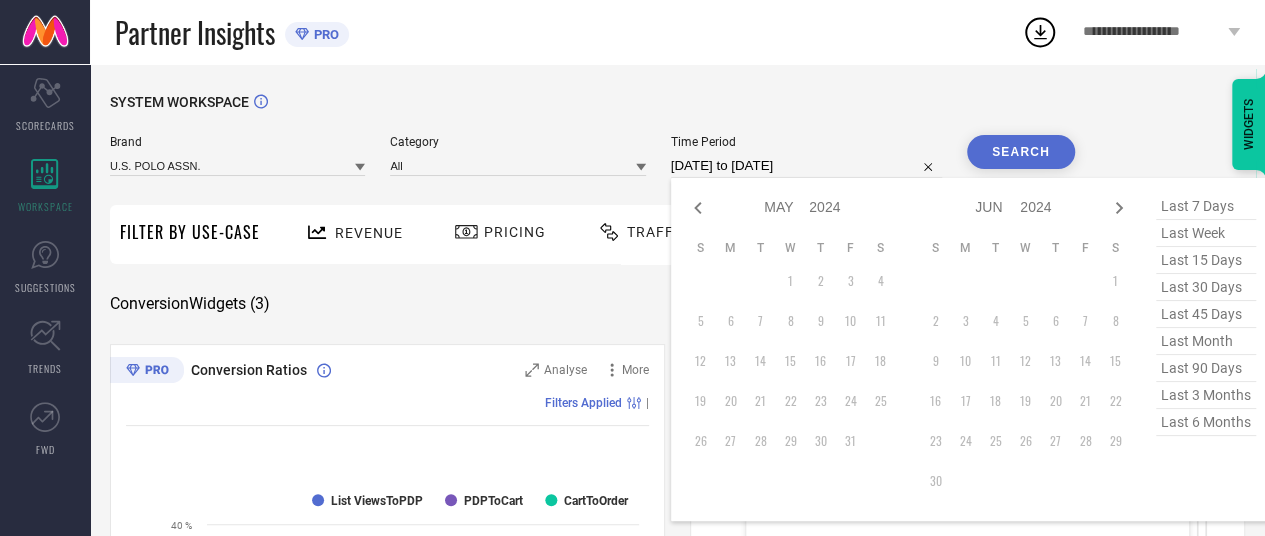 click 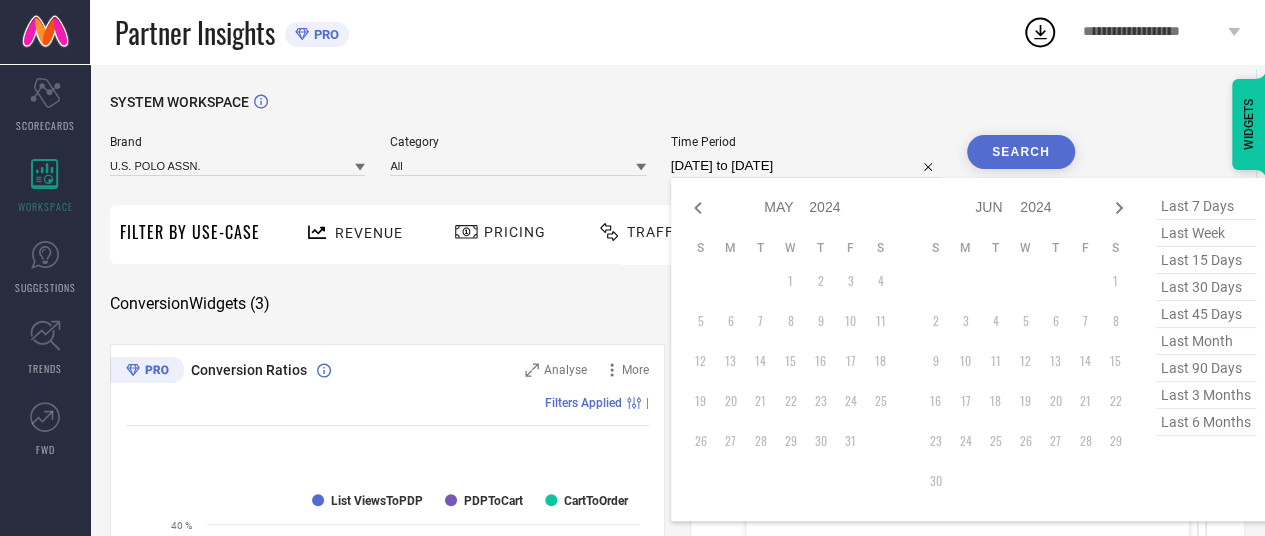 select on "5" 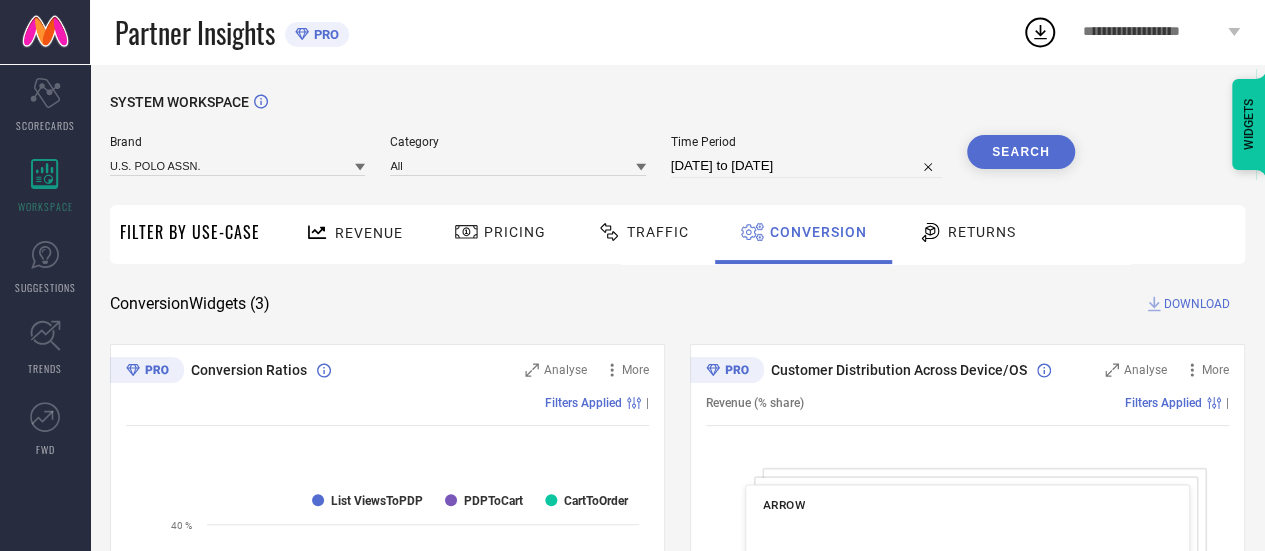 click on "SYSTEM WORKSPACE" at bounding box center [677, 114] 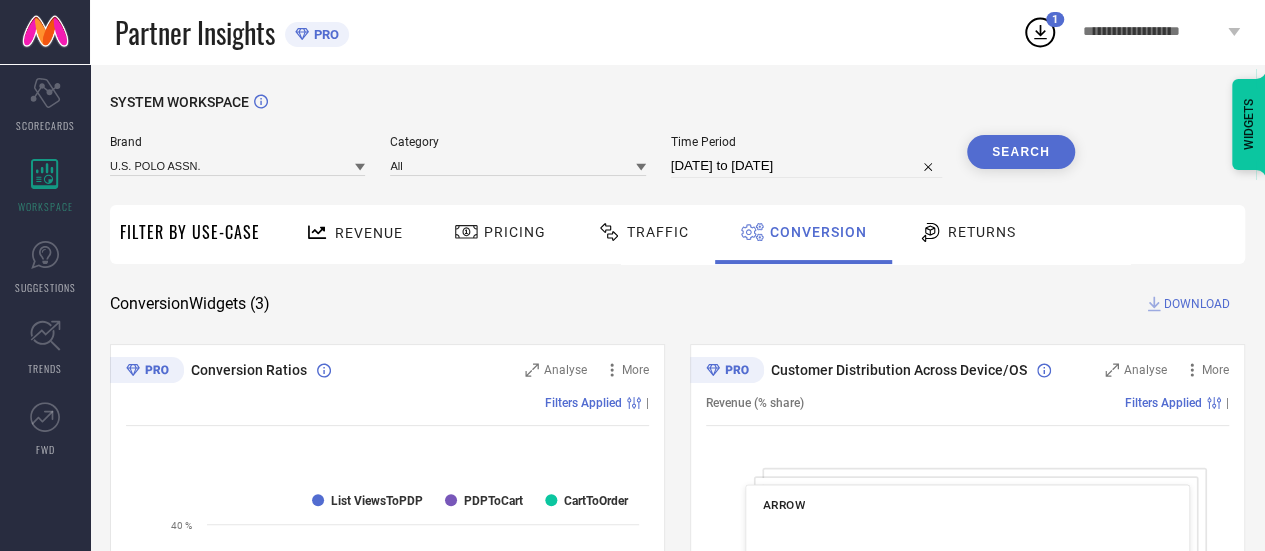 select on "5" 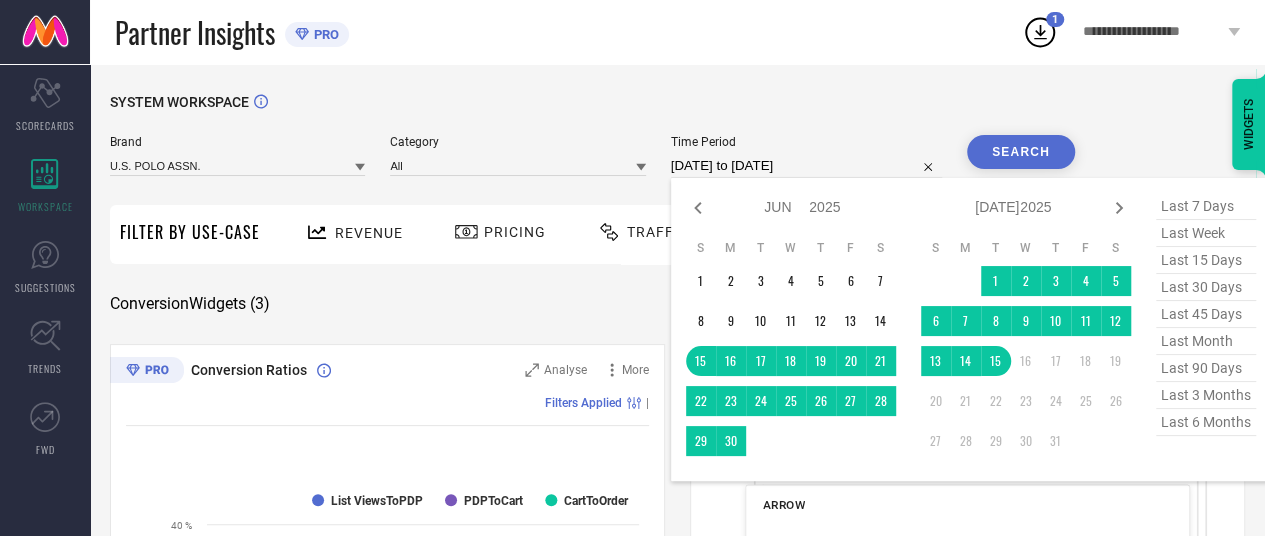 click on "[DATE] to [DATE]" at bounding box center [806, 166] 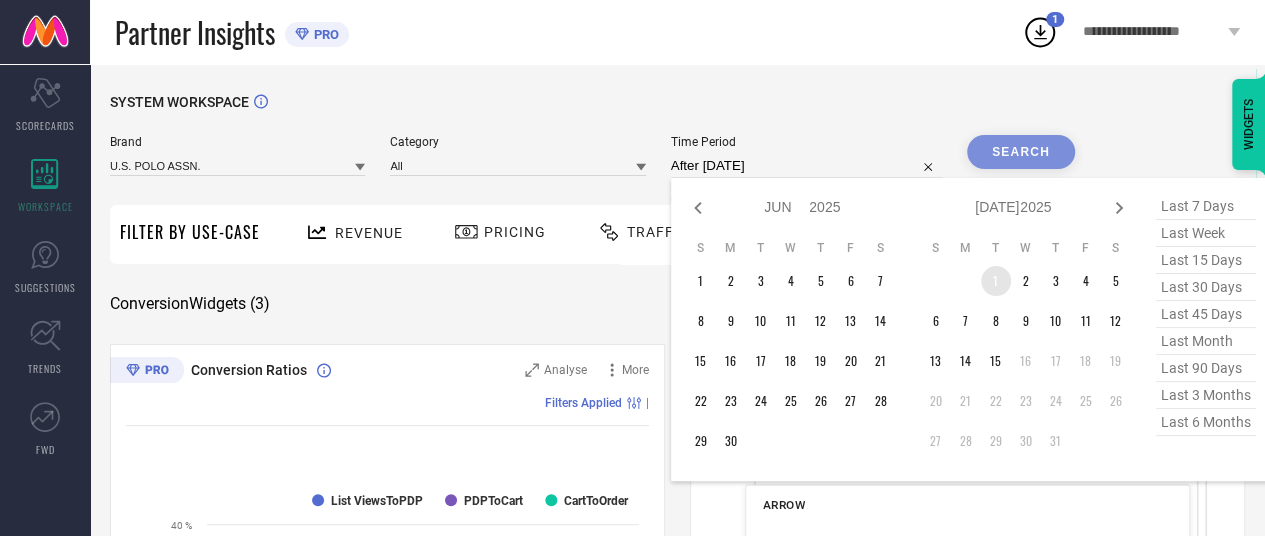 click on "1" at bounding box center [996, 281] 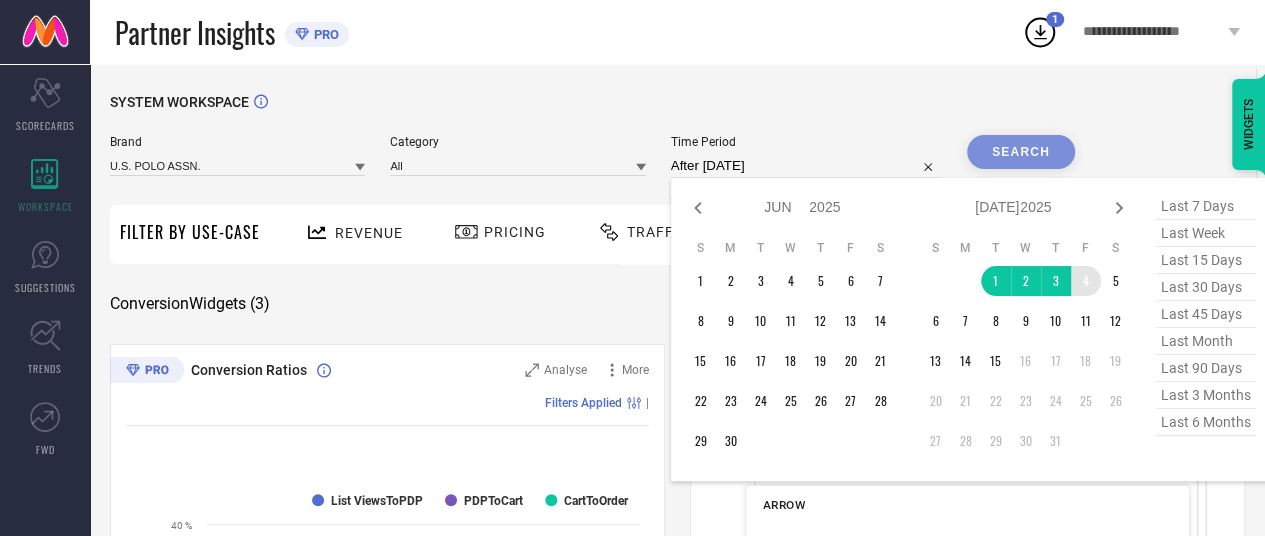 type on "[DATE] to [DATE]" 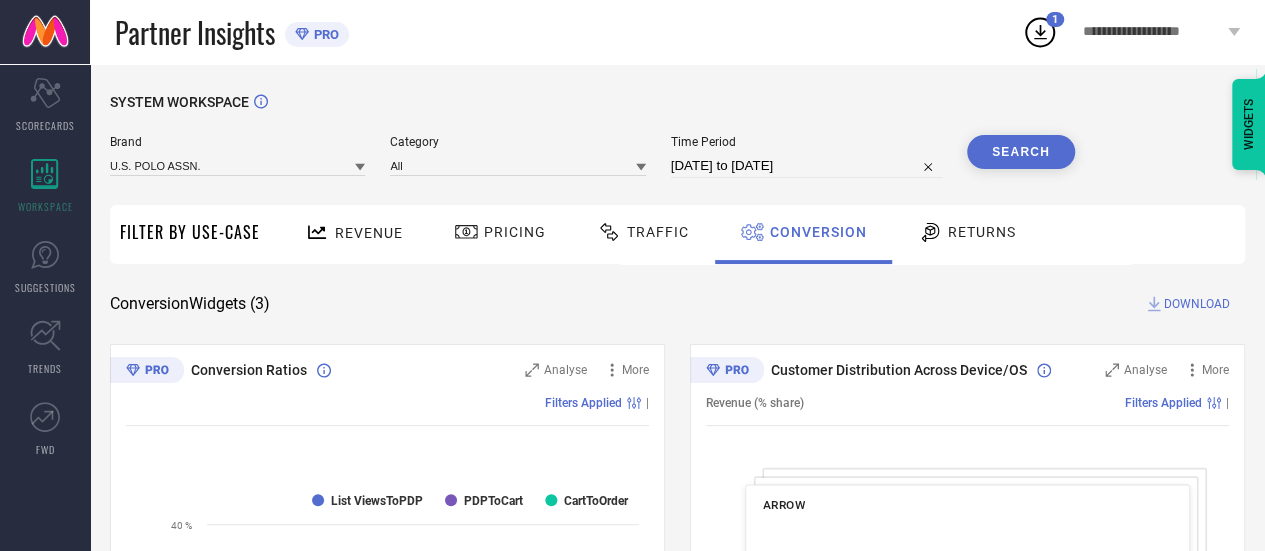 click on "Search" at bounding box center [1021, 152] 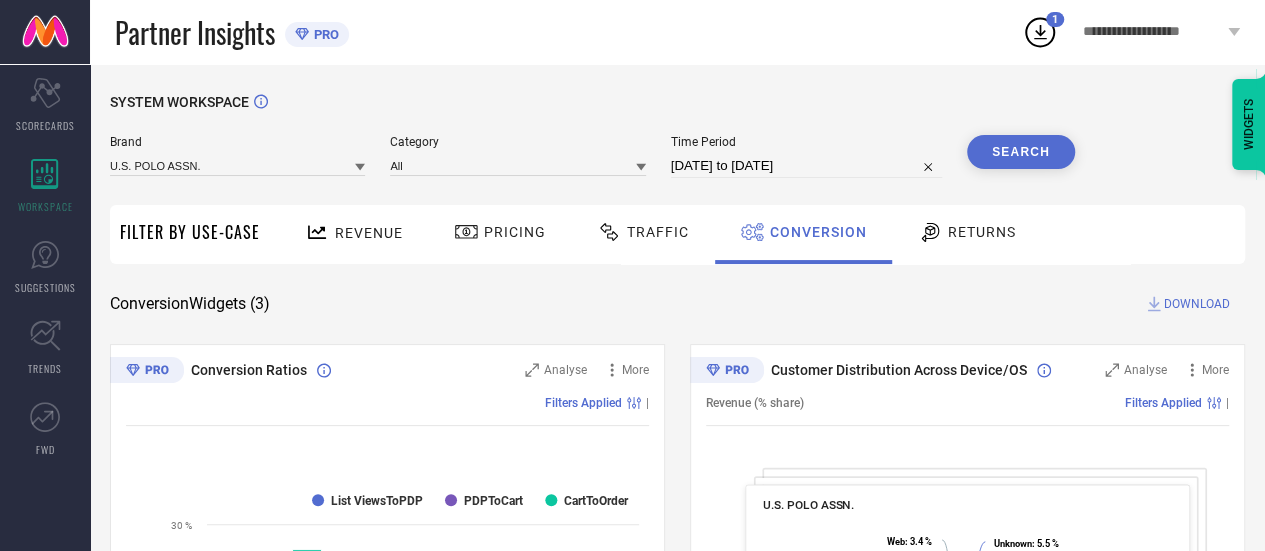 click on "DOWNLOAD" at bounding box center [1197, 304] 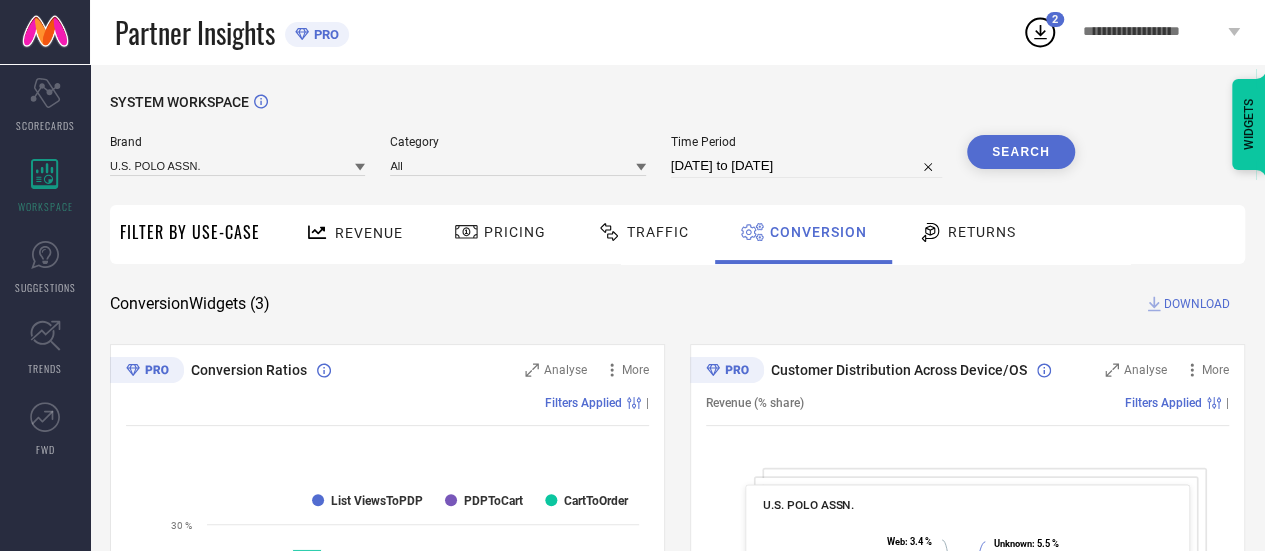 click on "SYSTEM WORKSPACE" at bounding box center [677, 114] 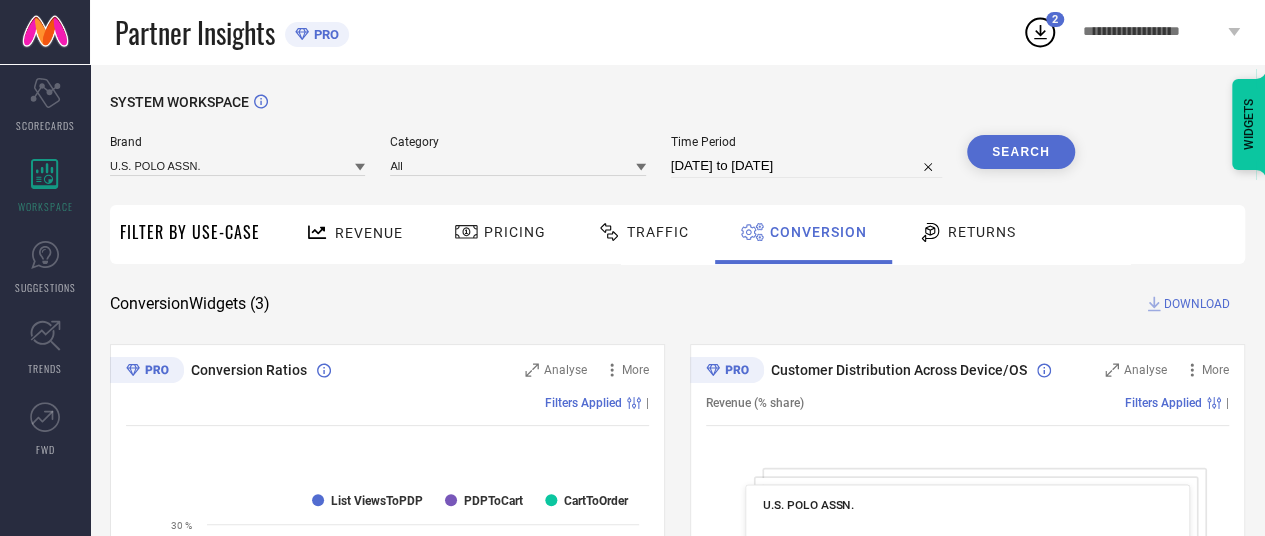 select on "6" 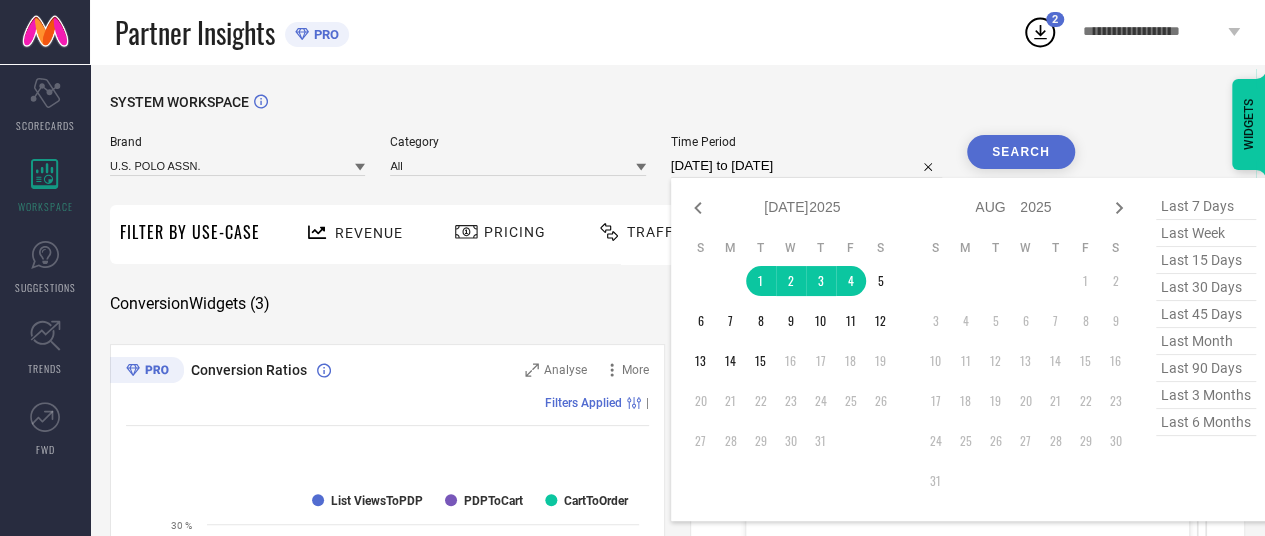 click on "[DATE] to [DATE]" at bounding box center (806, 166) 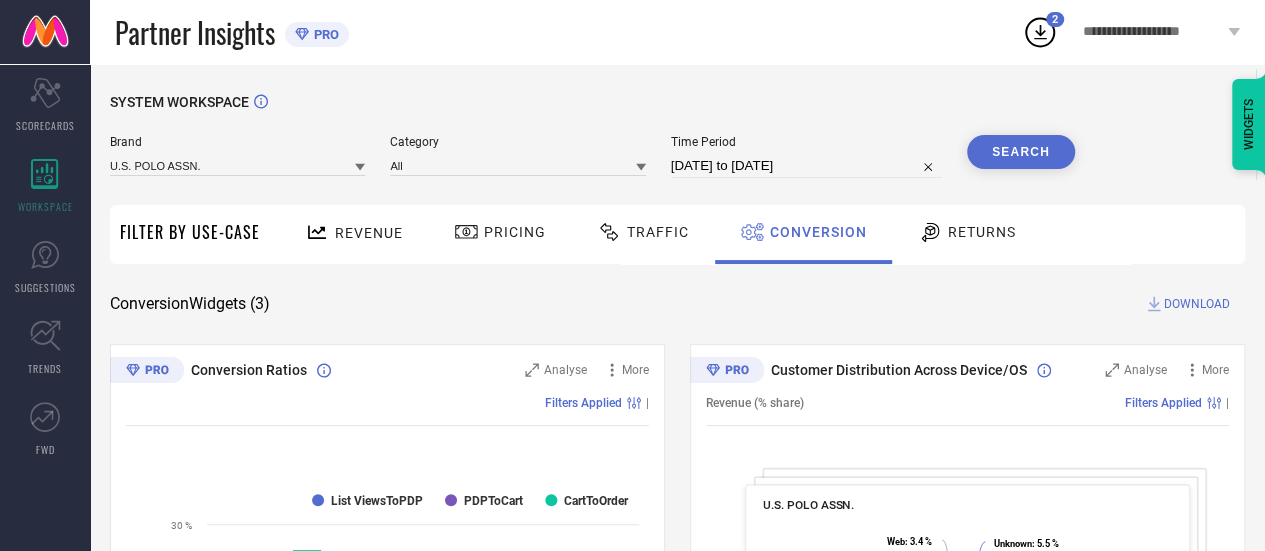click on "SYSTEM WORKSPACE" at bounding box center (677, 114) 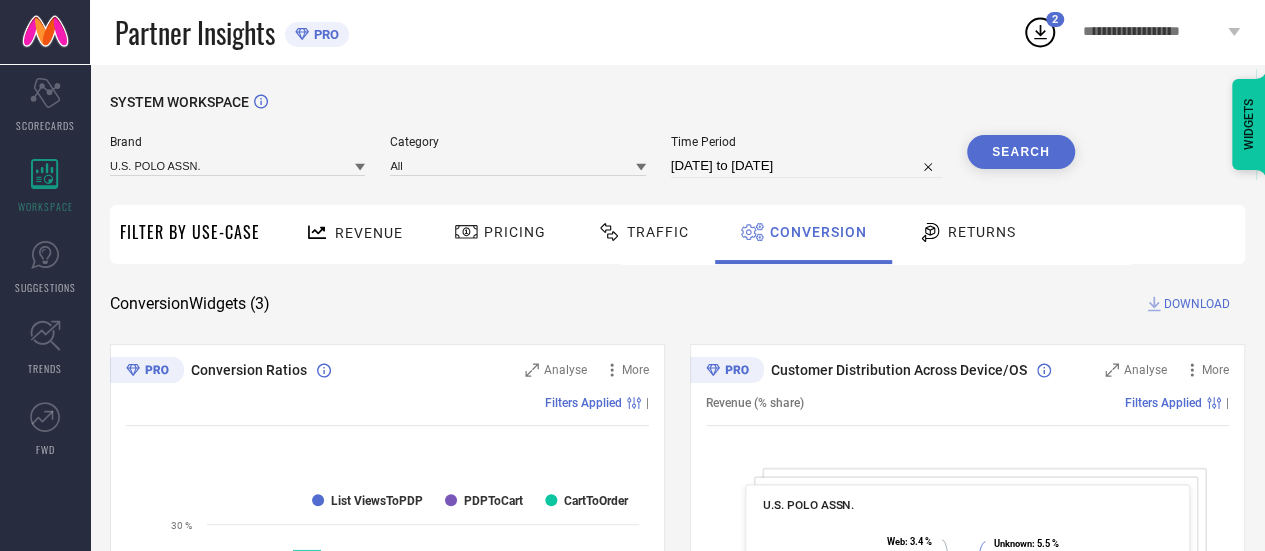 select on "6" 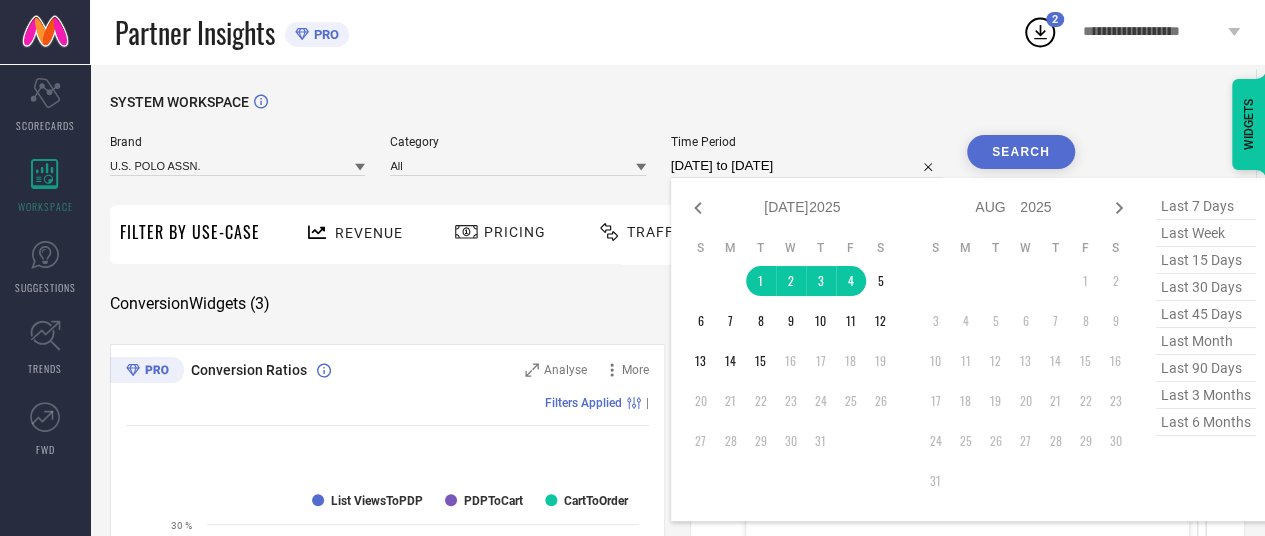 click on "[DATE] to [DATE]" at bounding box center (806, 166) 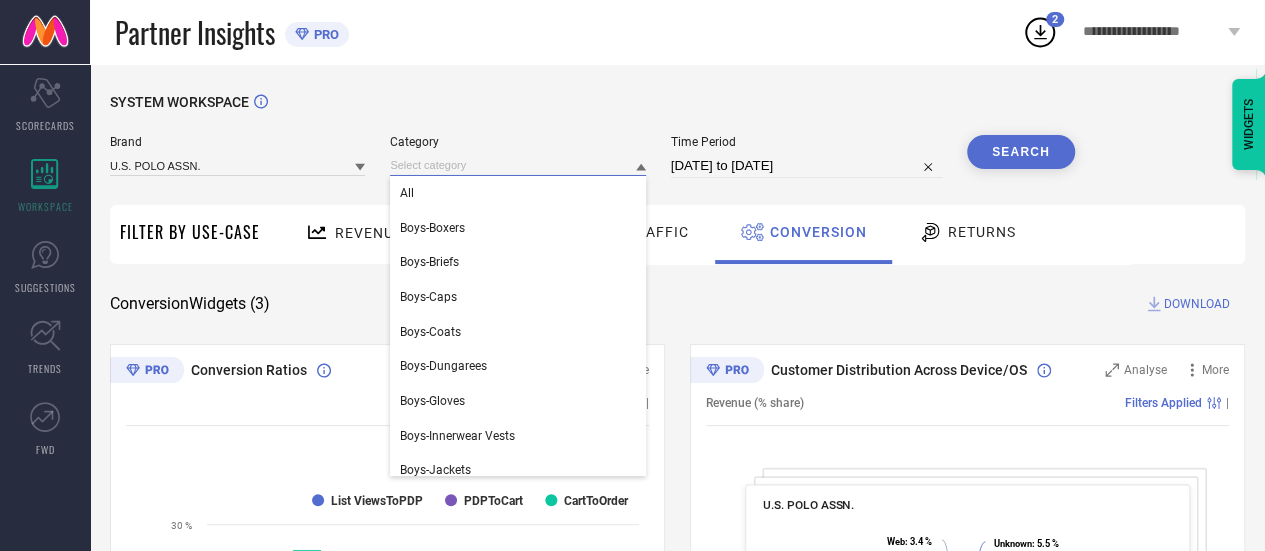 click at bounding box center [517, 165] 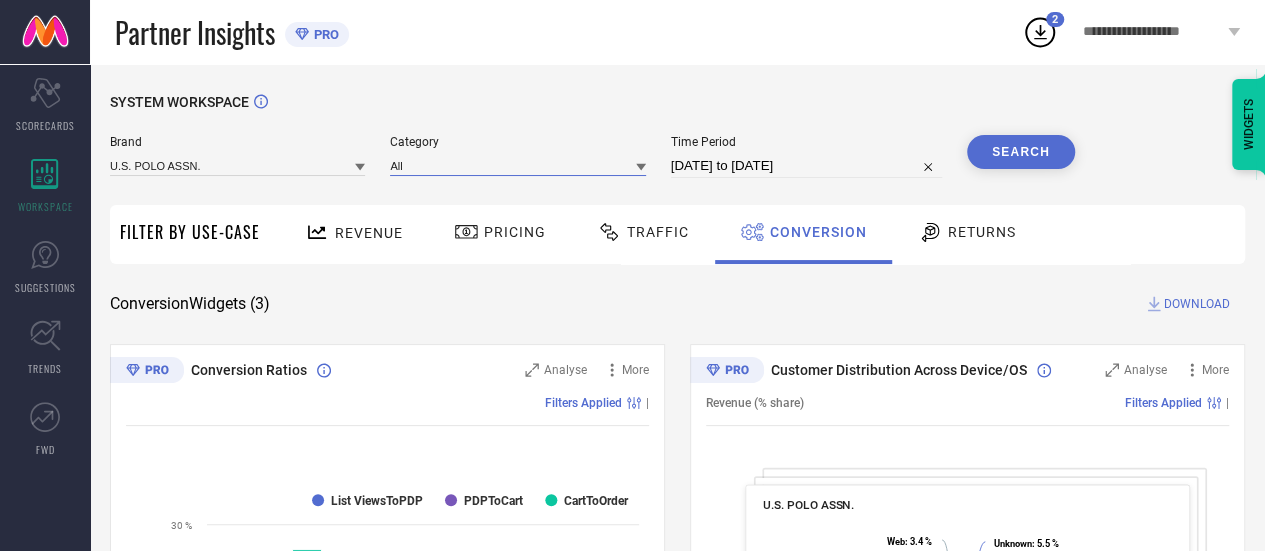 click at bounding box center (517, 165) 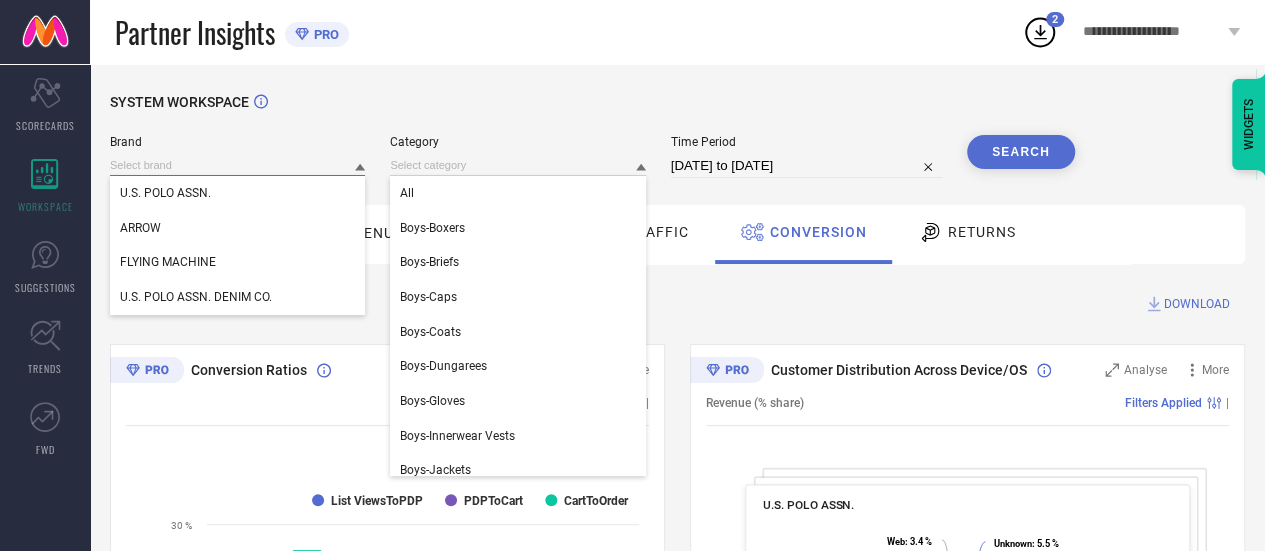 click at bounding box center (237, 165) 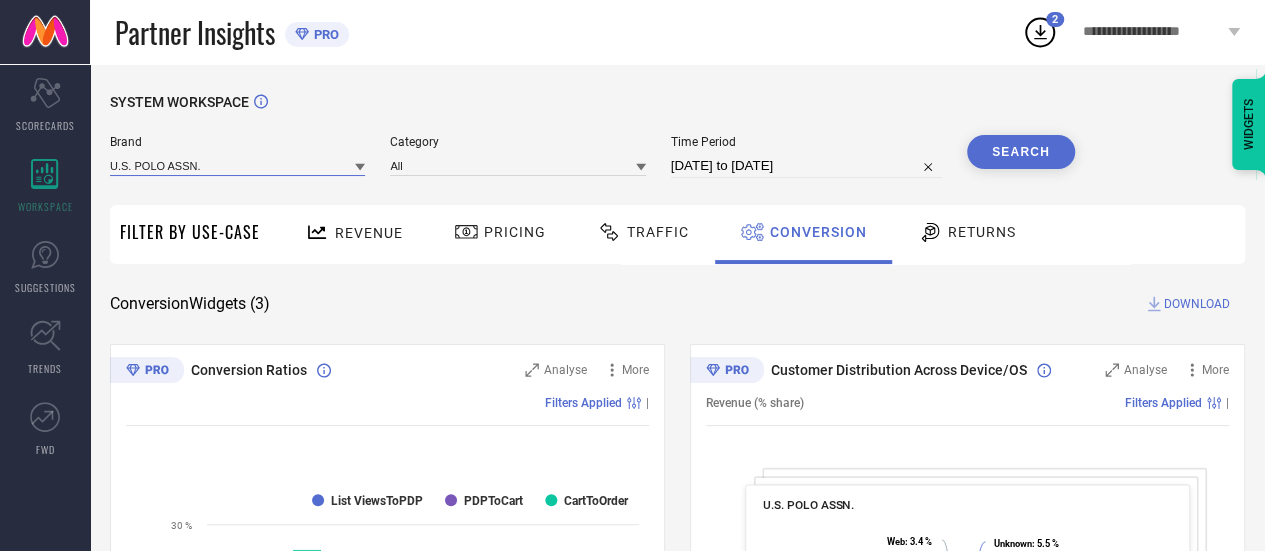 click at bounding box center (237, 165) 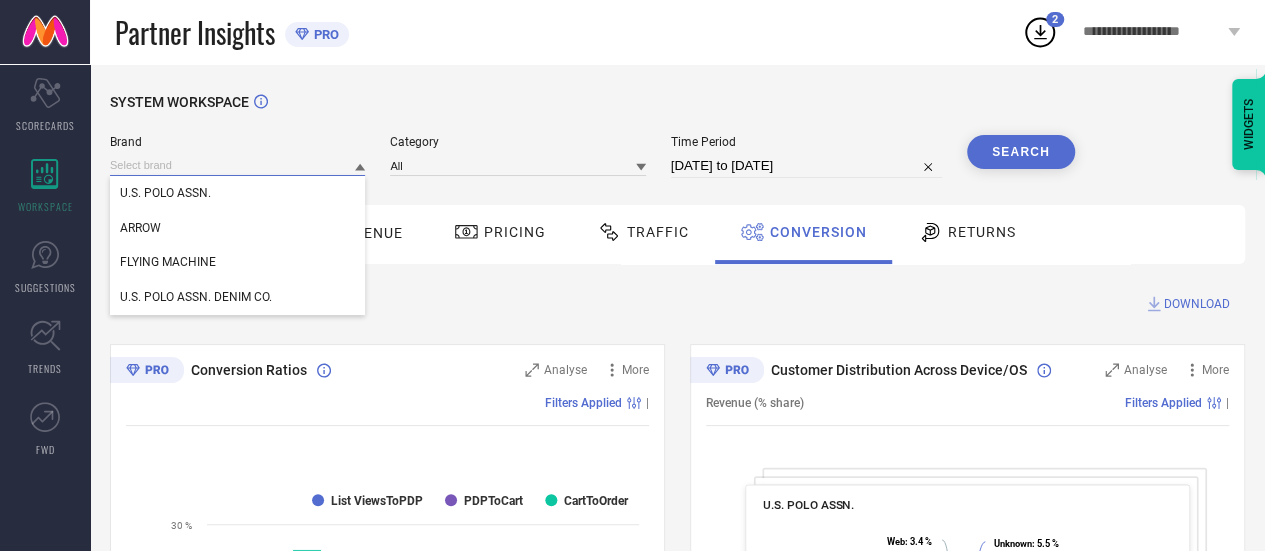click at bounding box center (237, 165) 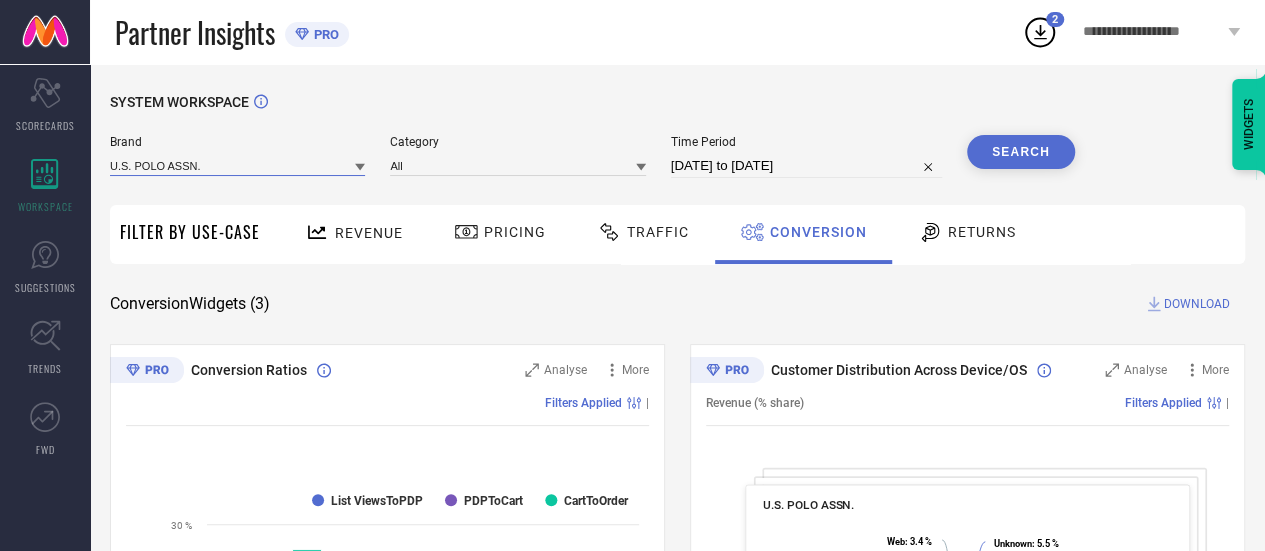 click at bounding box center (237, 165) 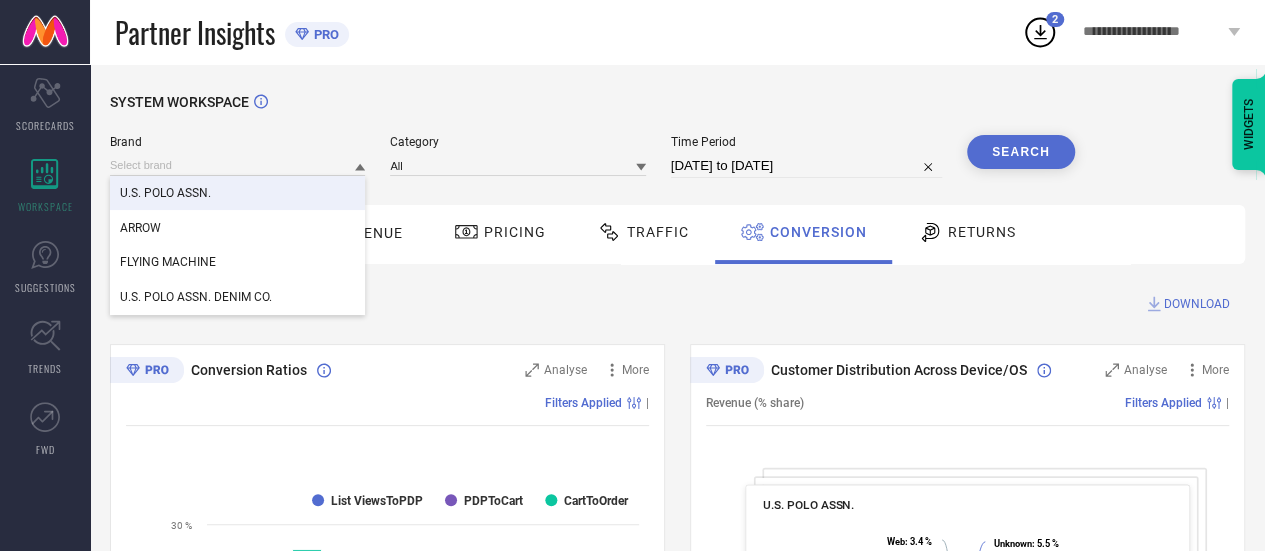 click on "Category All" at bounding box center (517, 156) 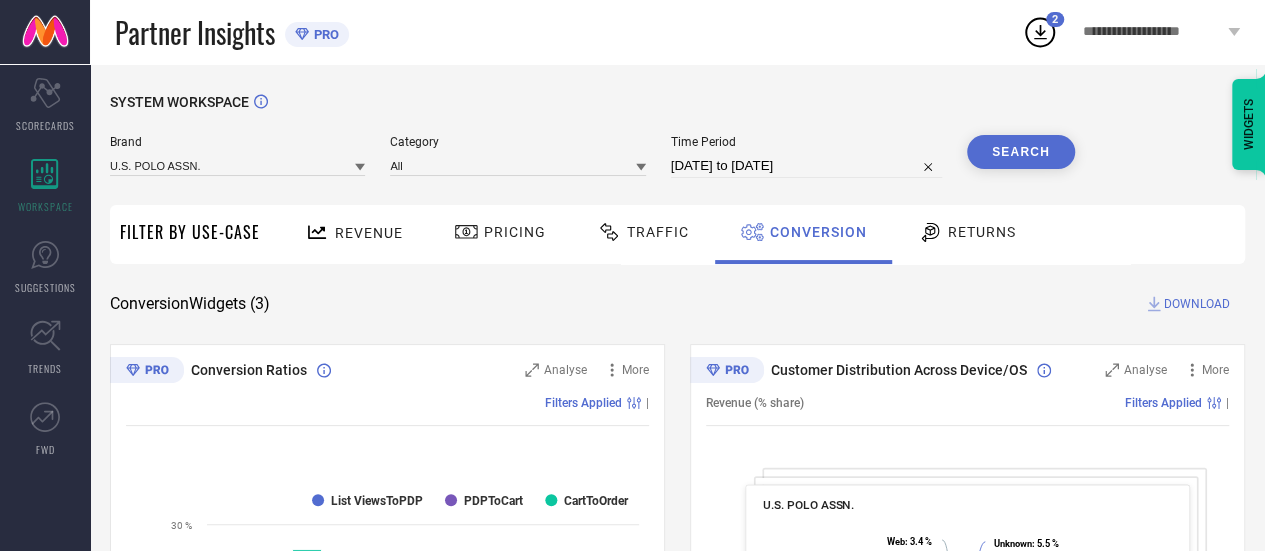click on "SYSTEM WORKSPACE" at bounding box center [677, 114] 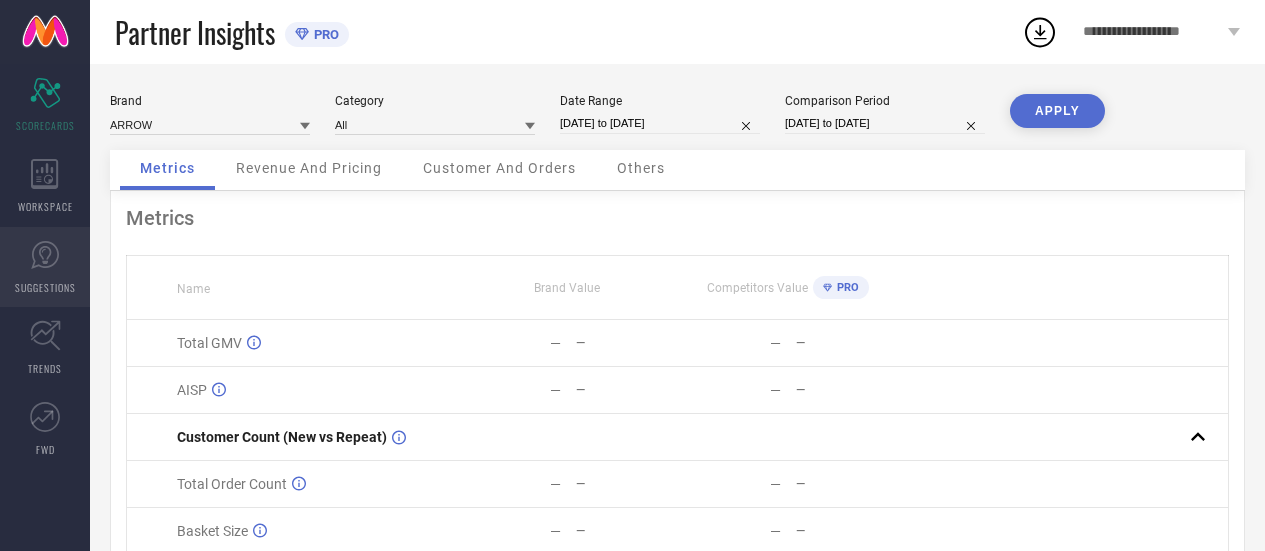 scroll, scrollTop: 0, scrollLeft: 0, axis: both 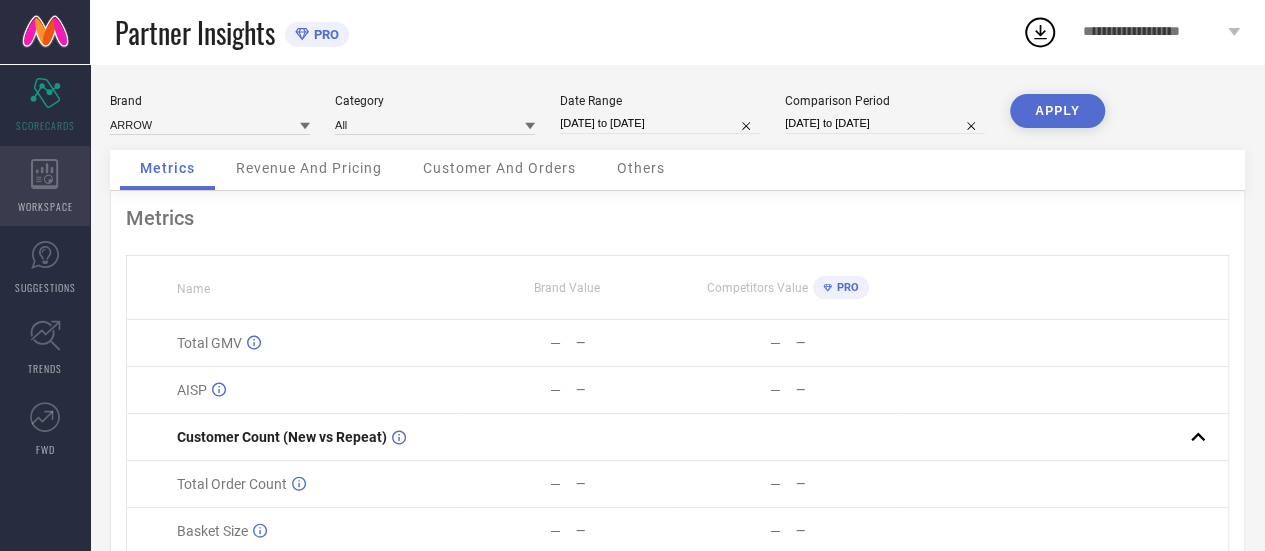 click 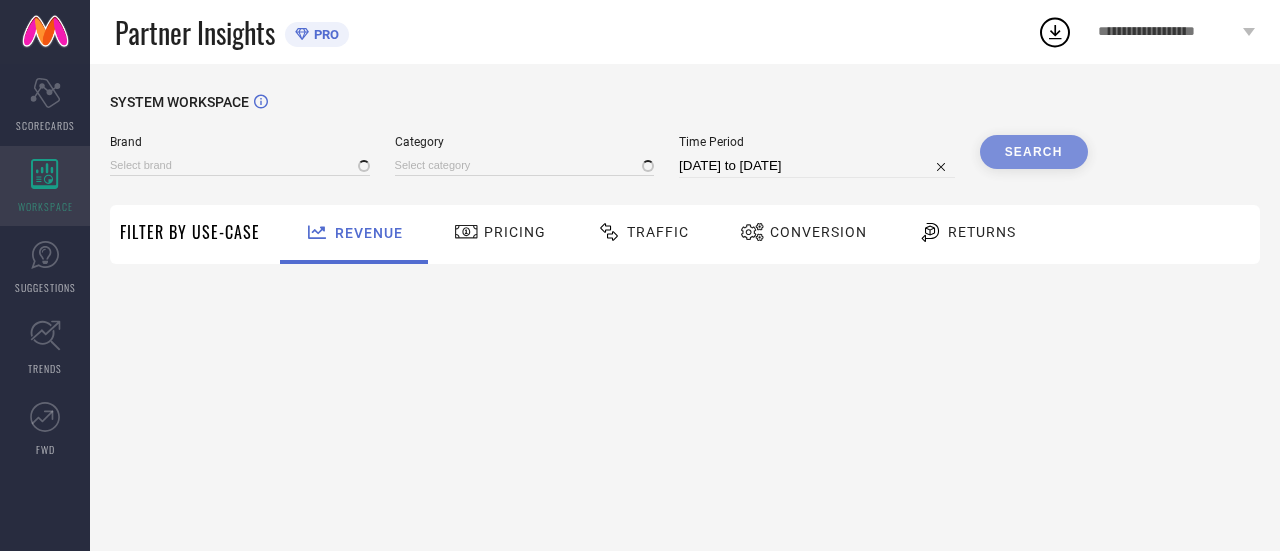 type on "ARROW" 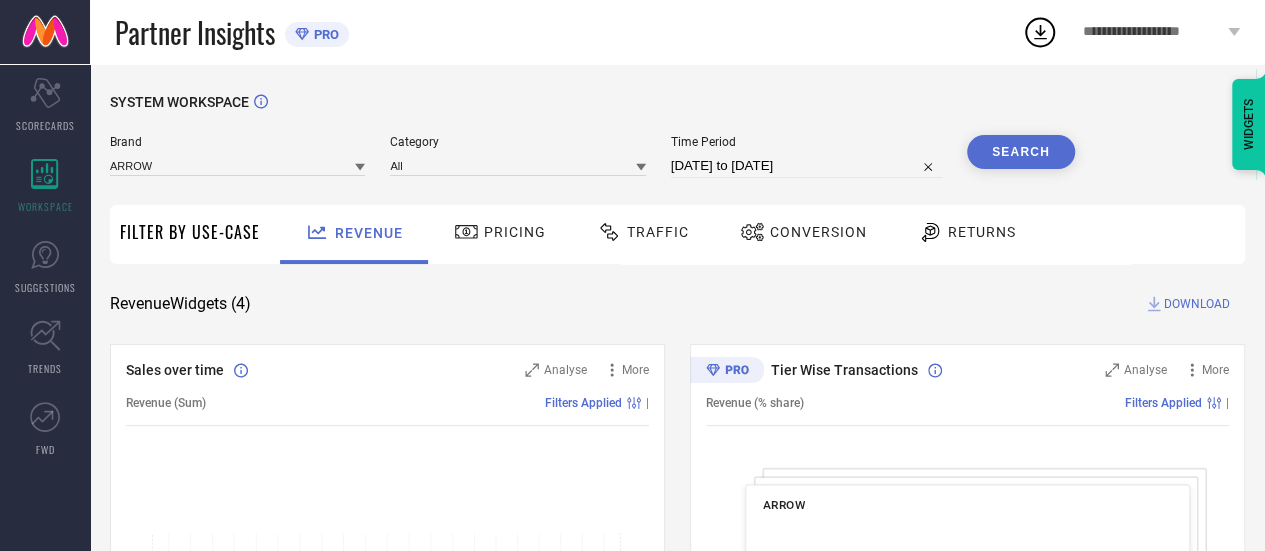 click on "Conversion" at bounding box center [803, 232] 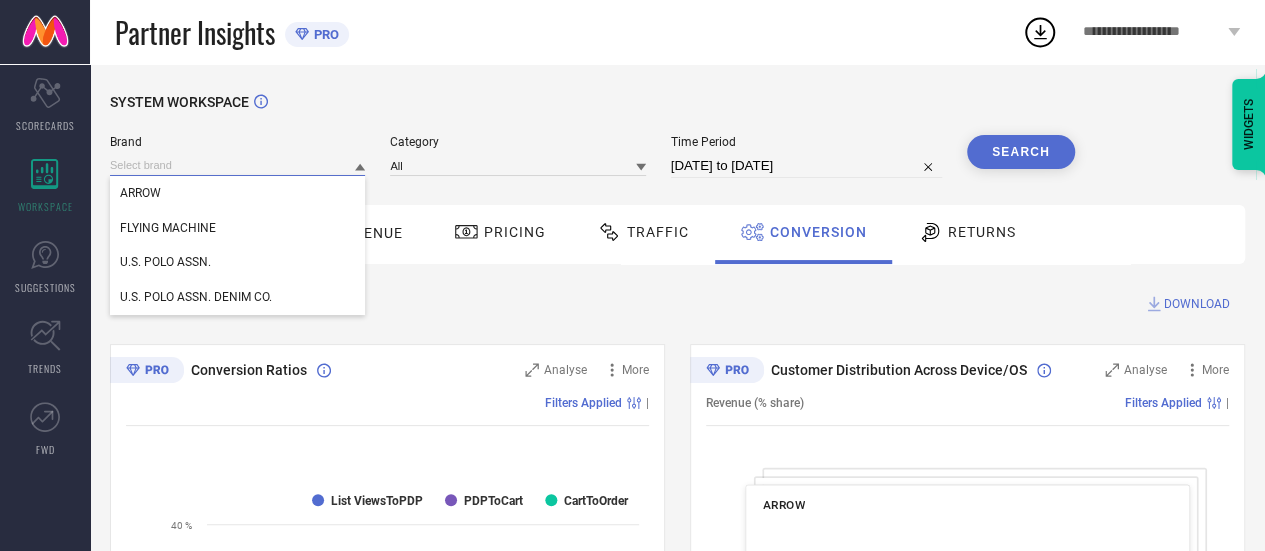 click at bounding box center (237, 165) 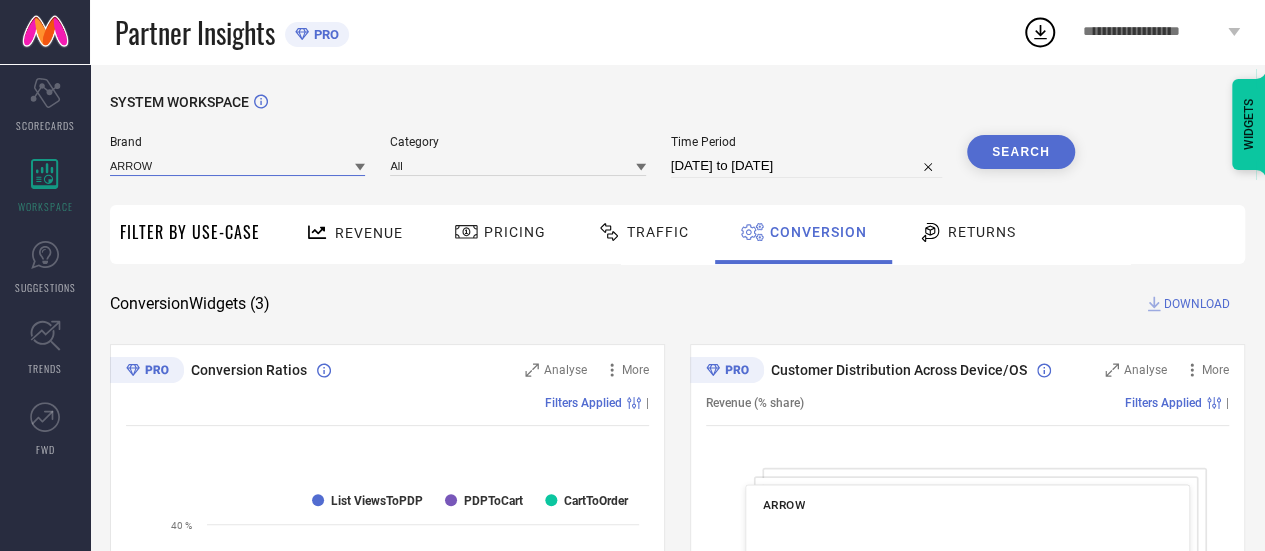 click at bounding box center (237, 165) 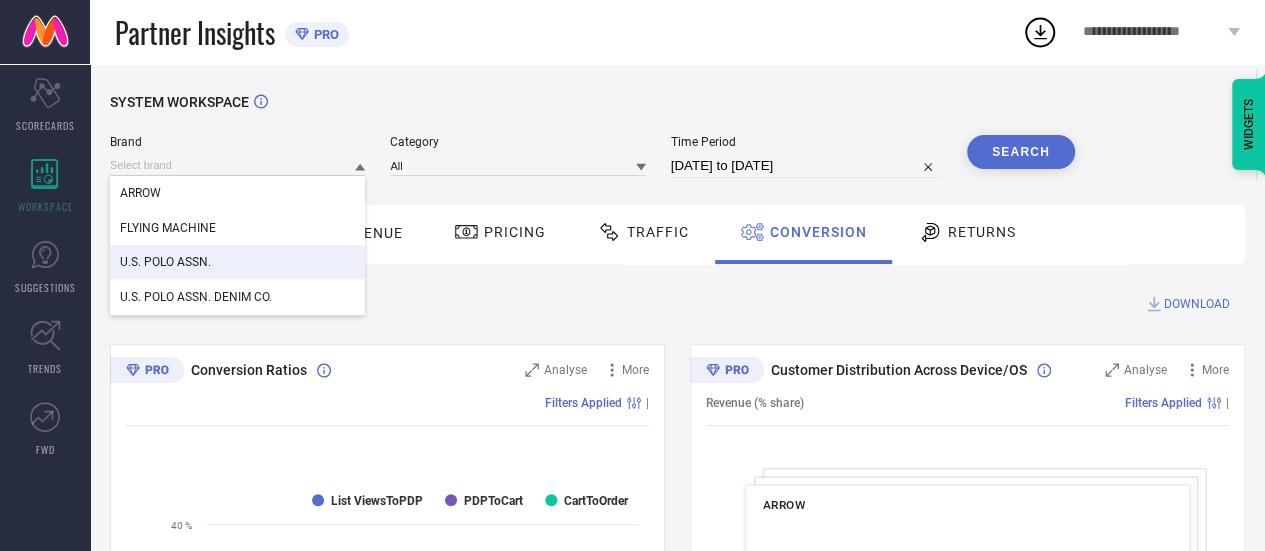 click on "U.S. POLO ASSN." at bounding box center (237, 262) 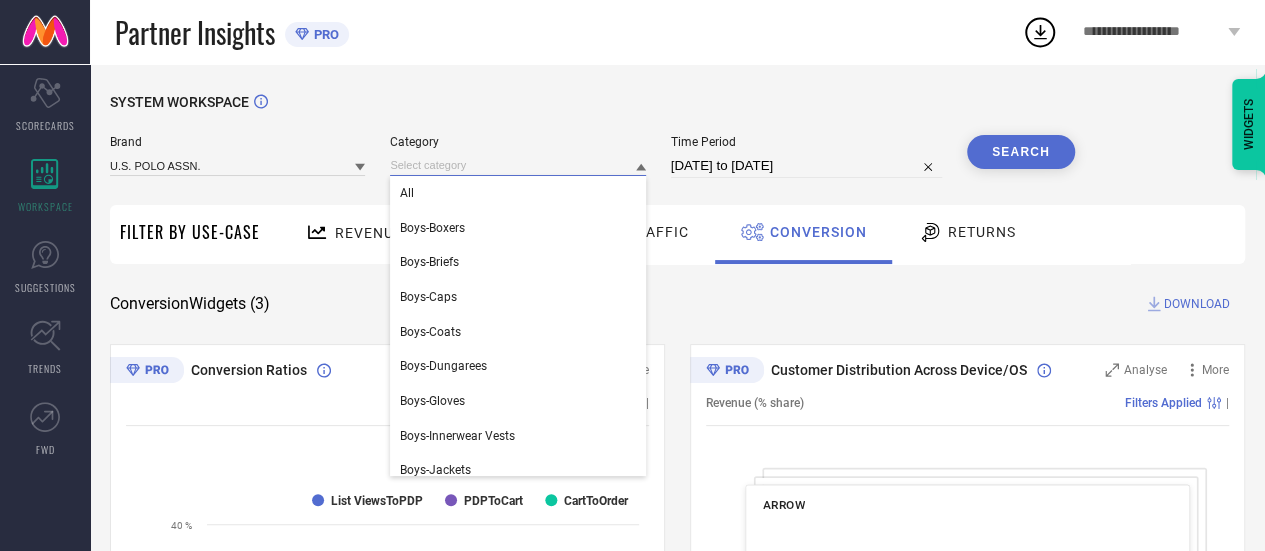 click at bounding box center [517, 165] 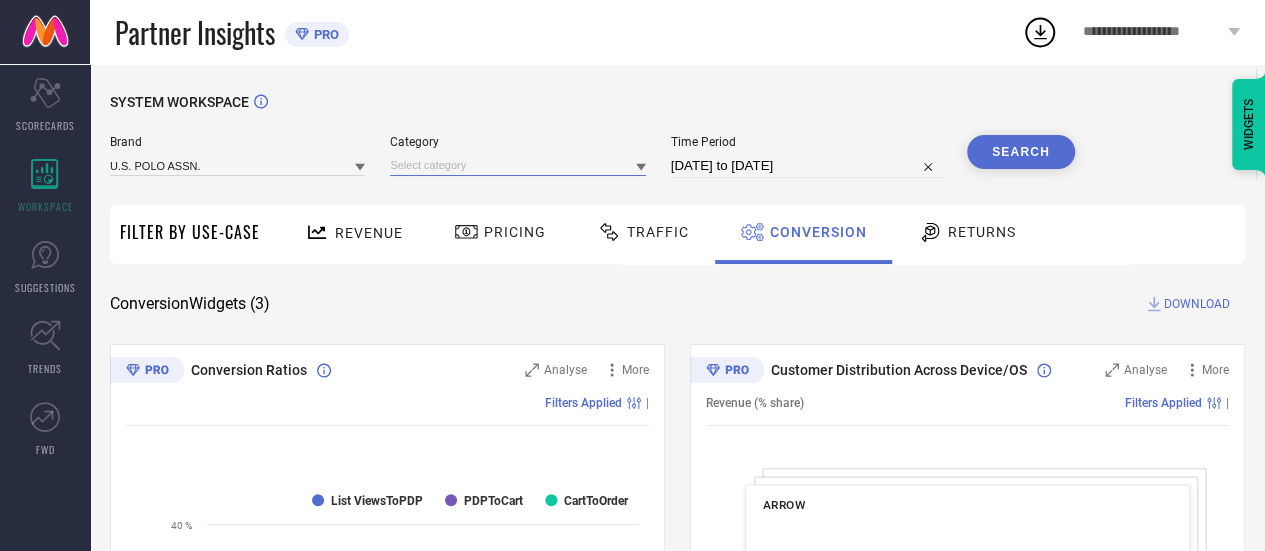 click at bounding box center (517, 165) 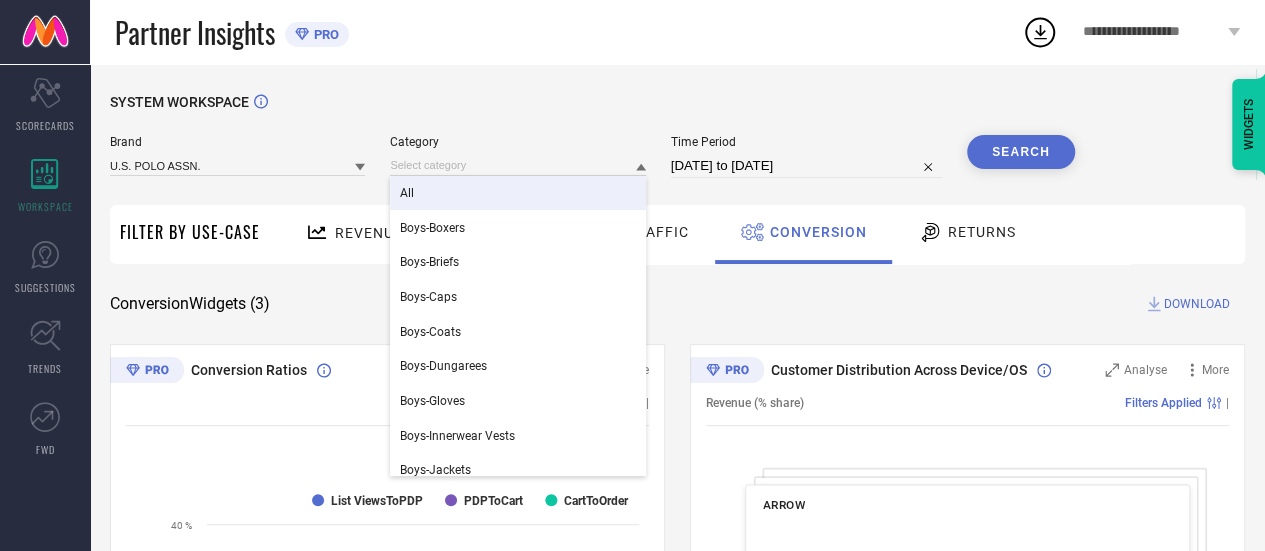 click on "All" at bounding box center (517, 193) 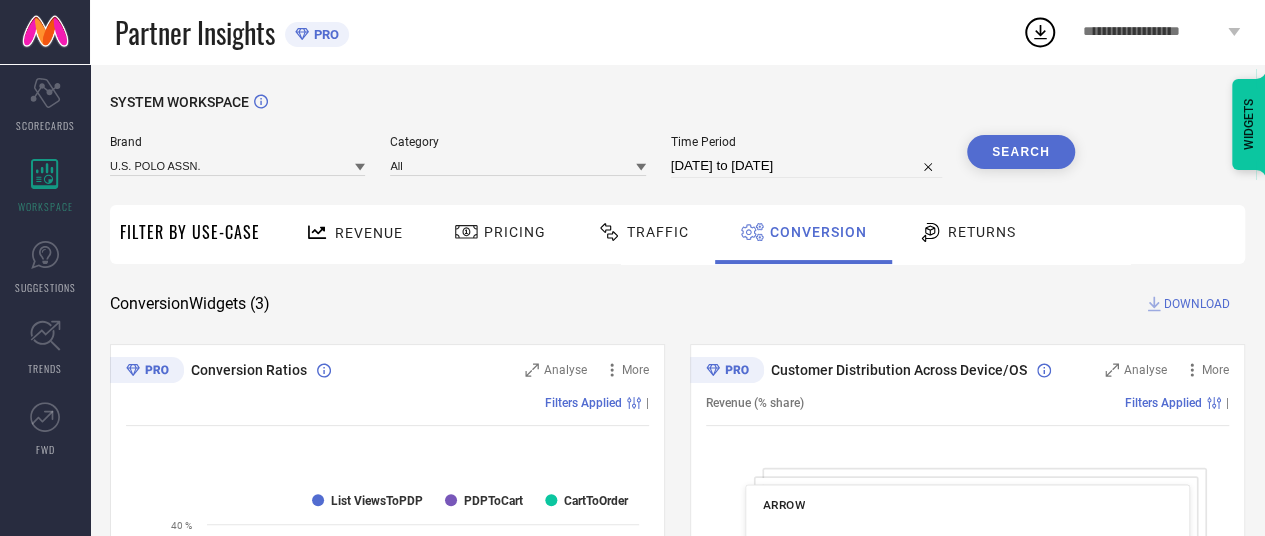select on "5" 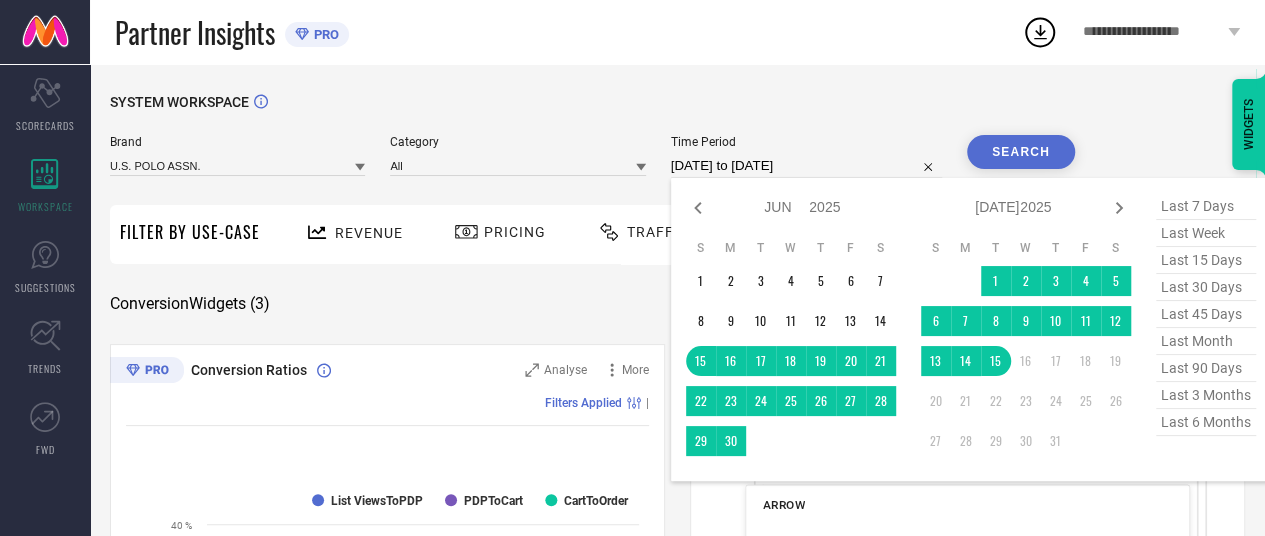 click on "[DATE] to [DATE]" at bounding box center [806, 166] 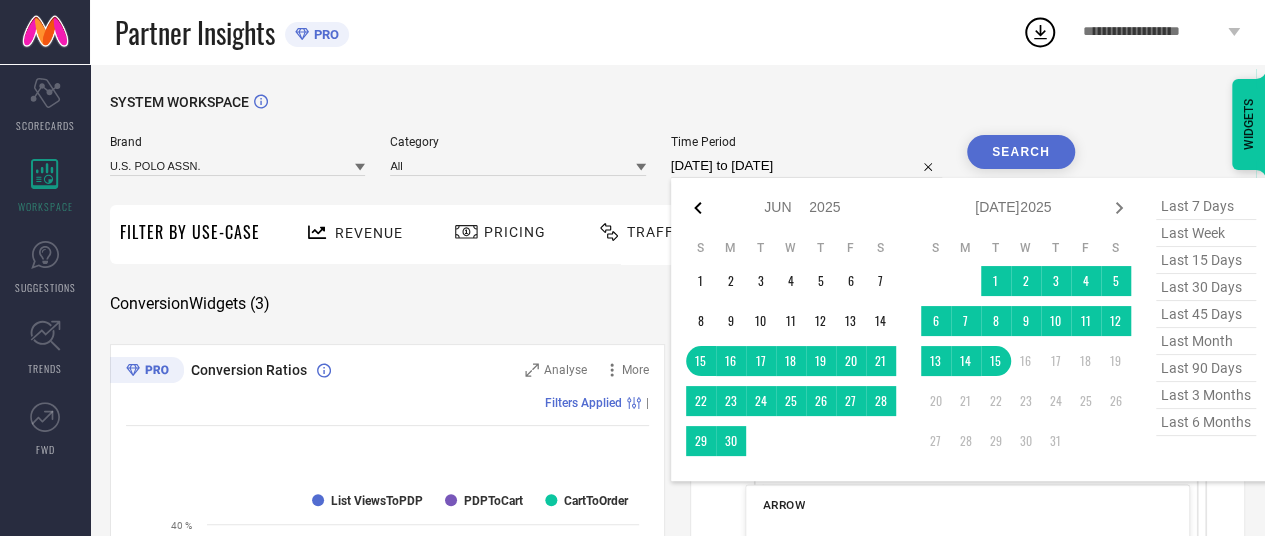click 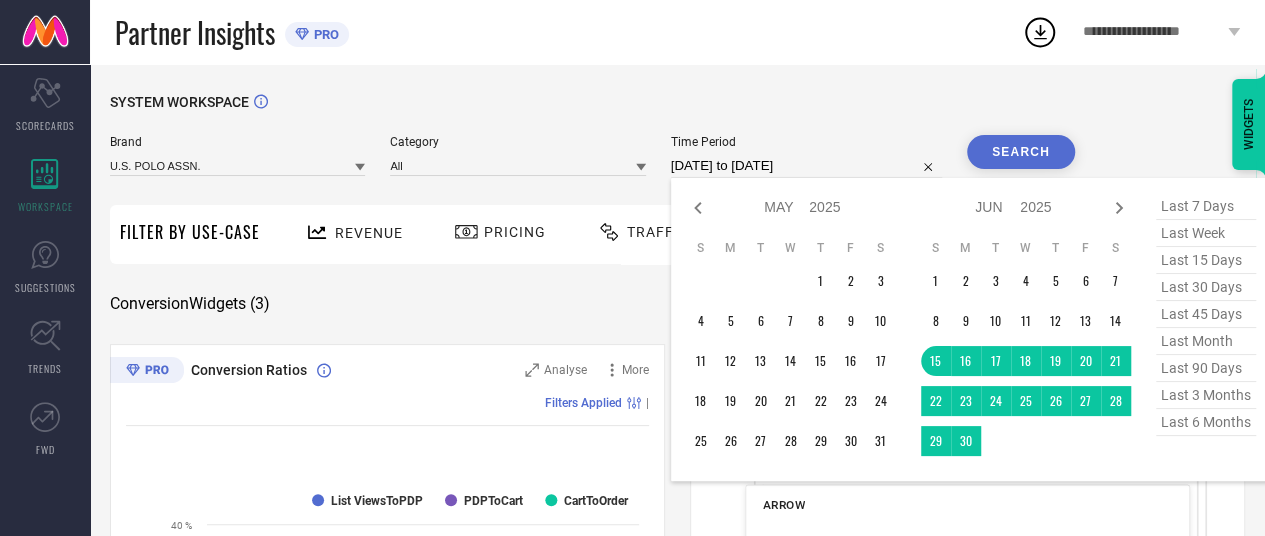 click 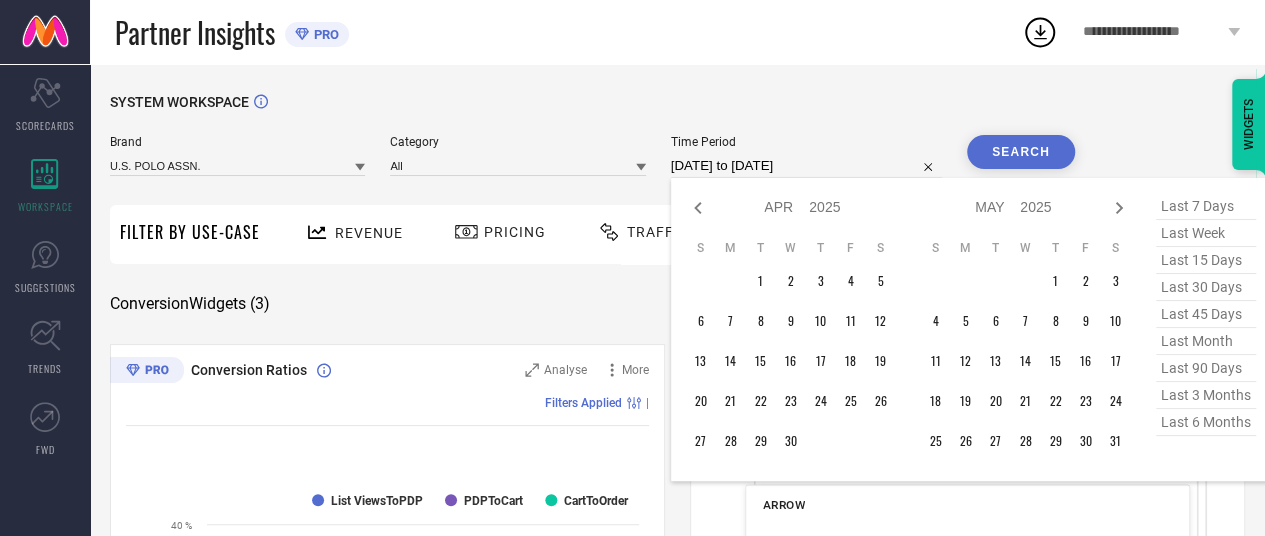 click 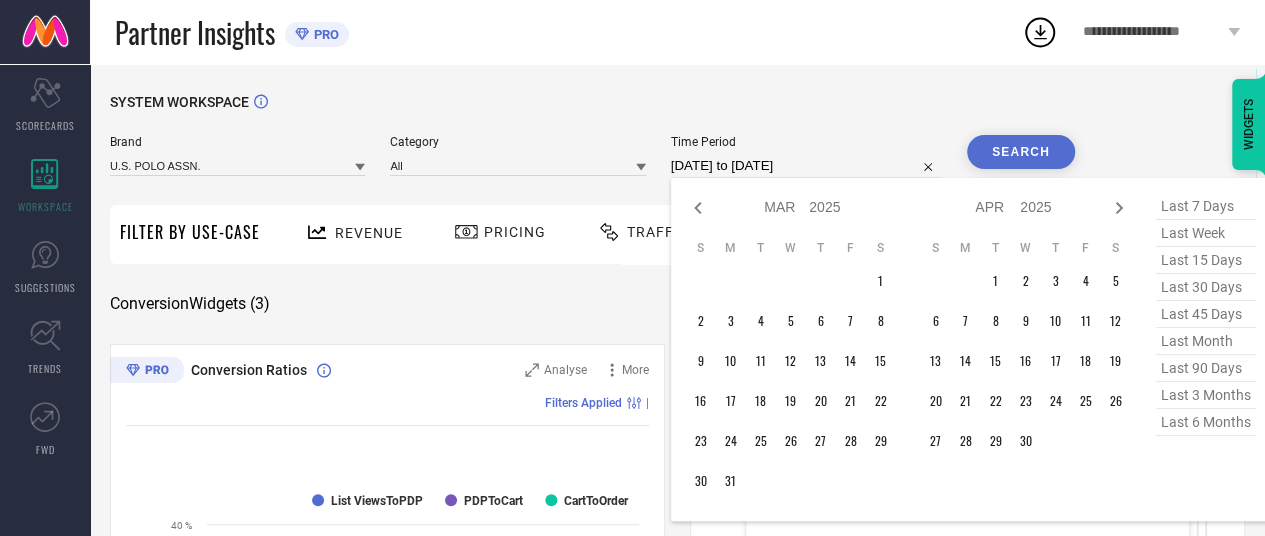 click 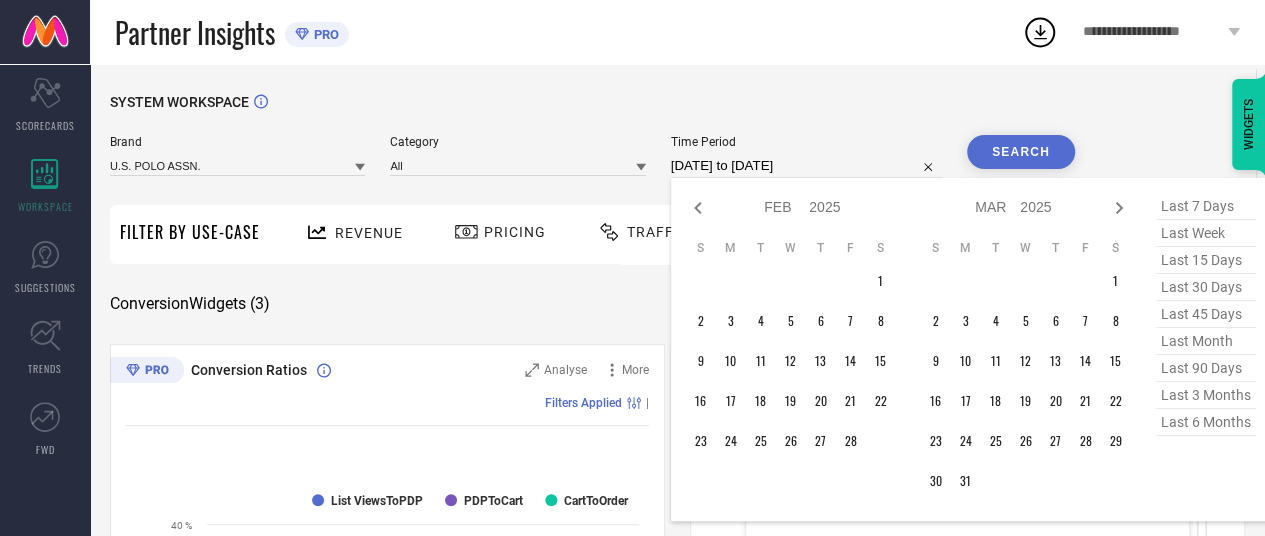 click 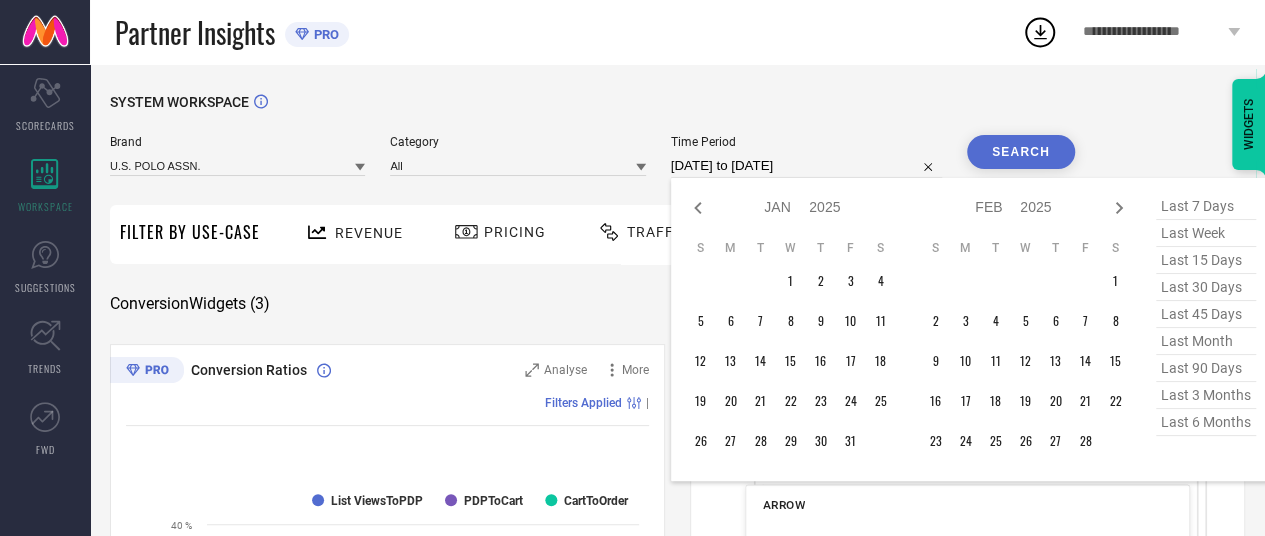 click 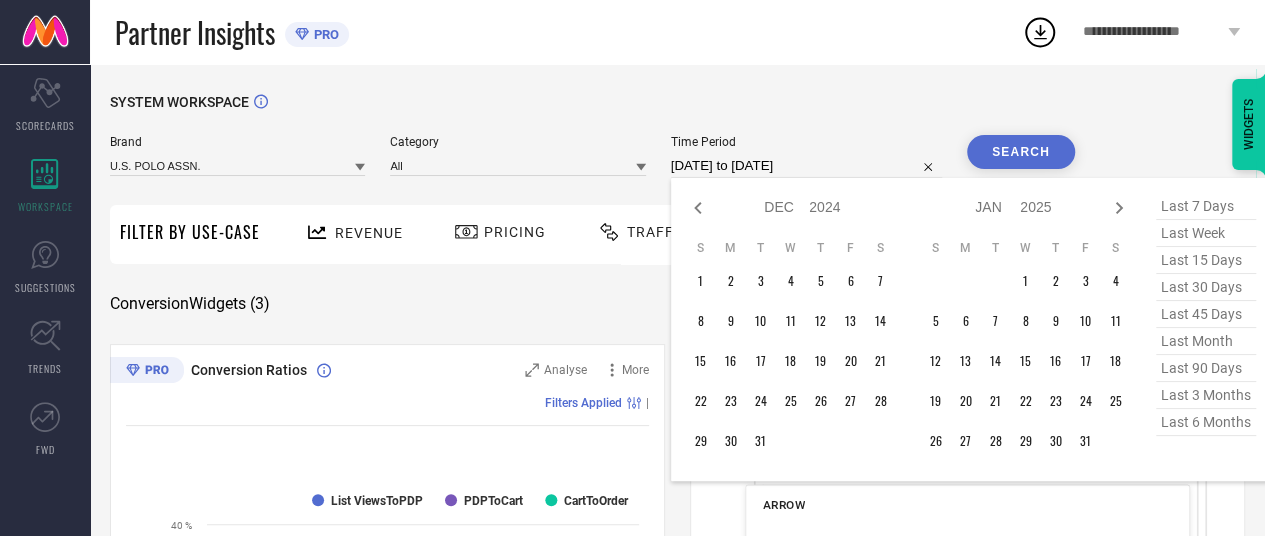 click 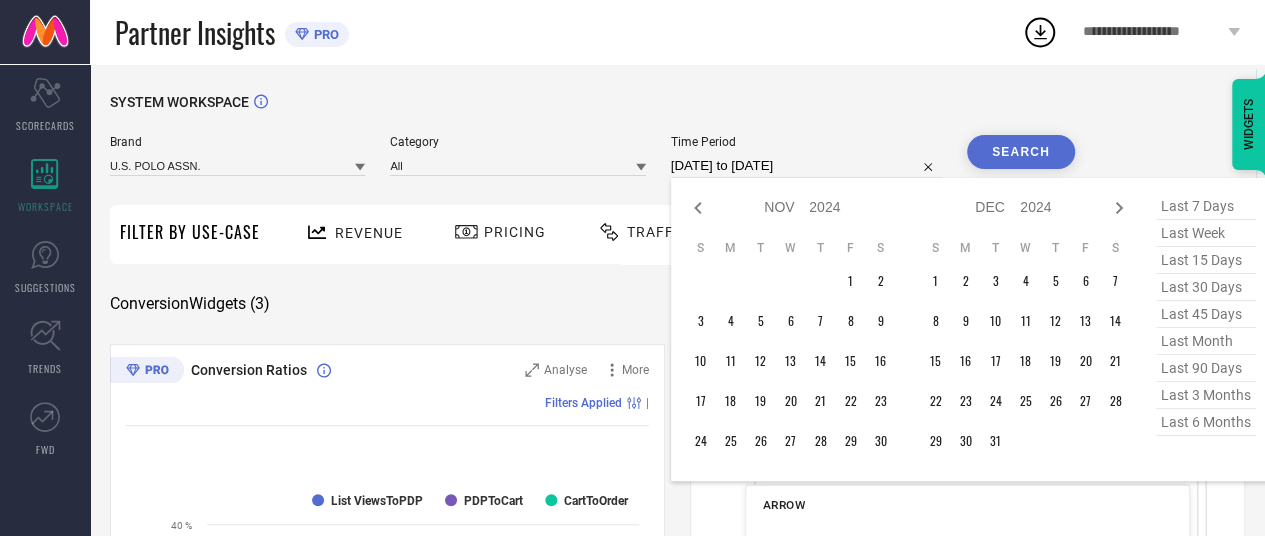 click 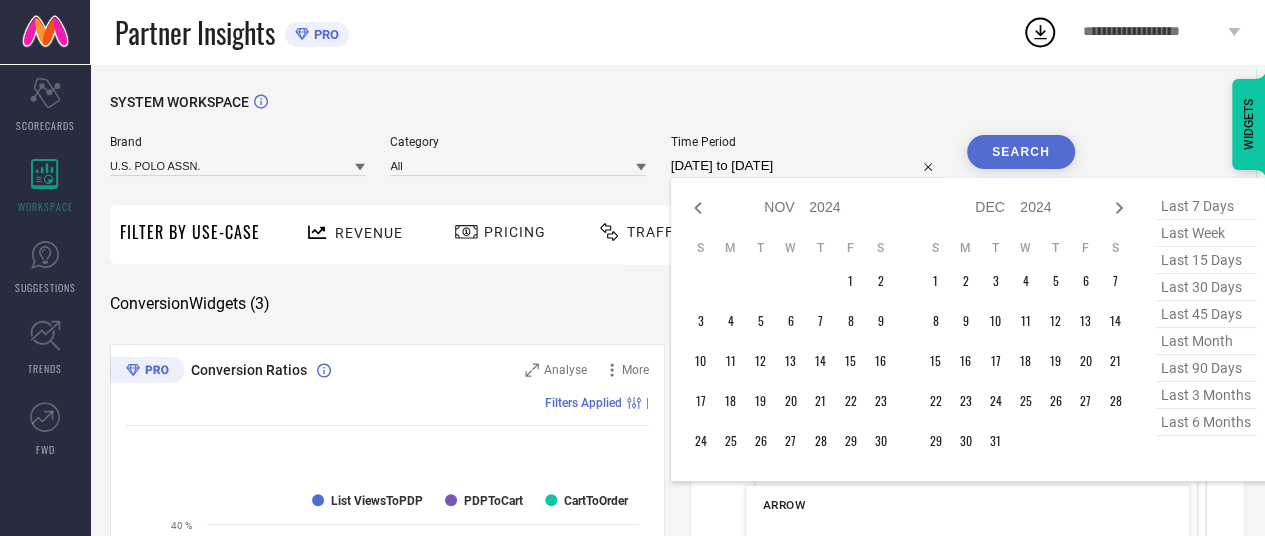 select on "9" 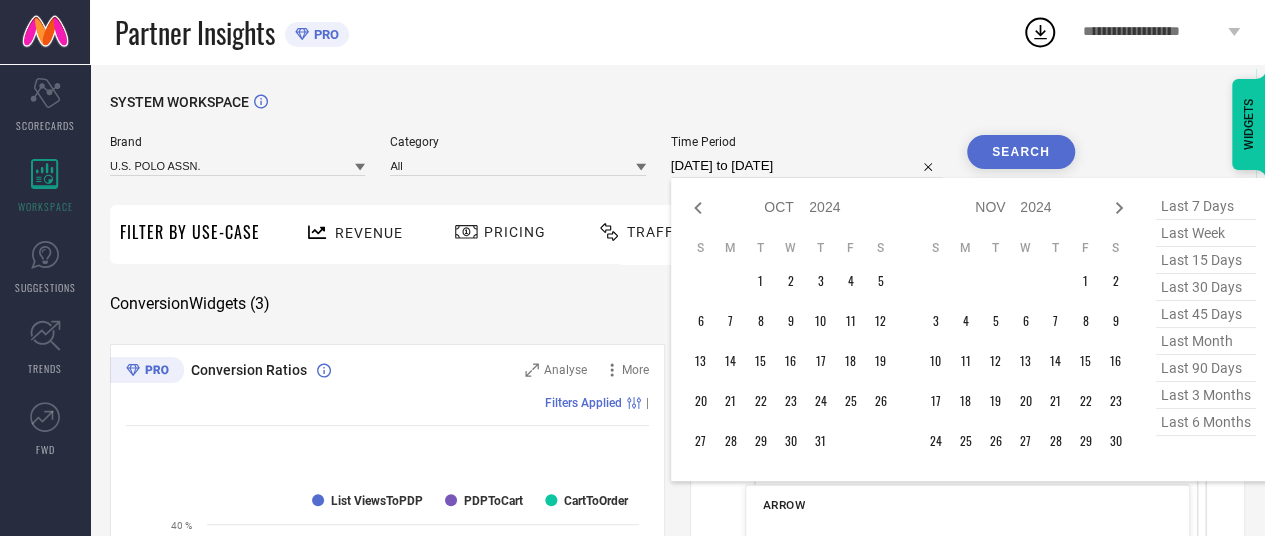 click 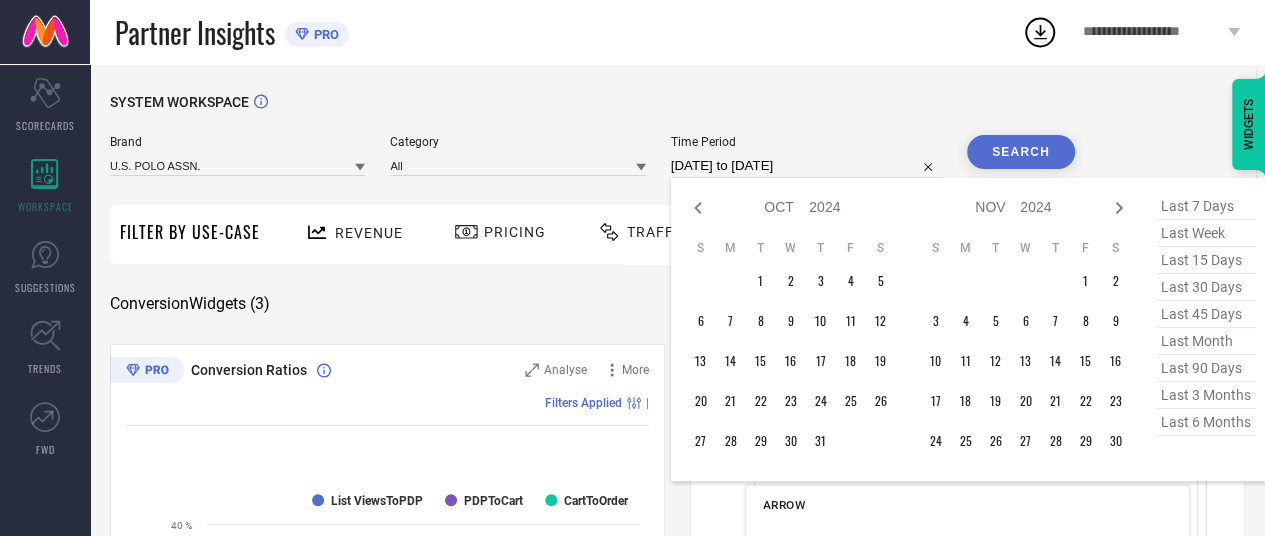 select on "8" 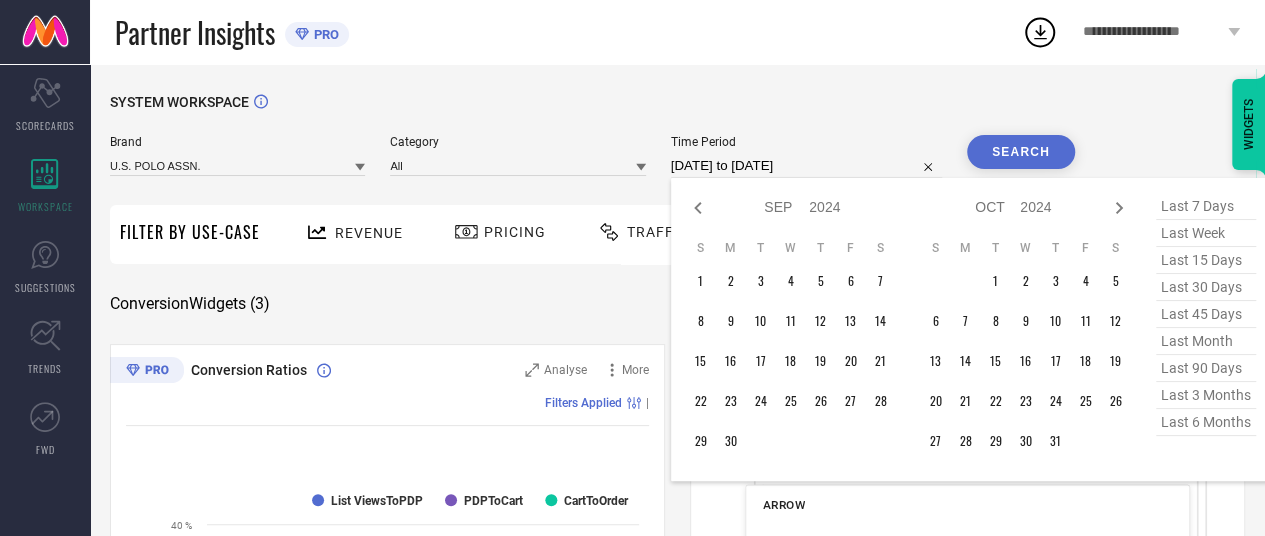 click 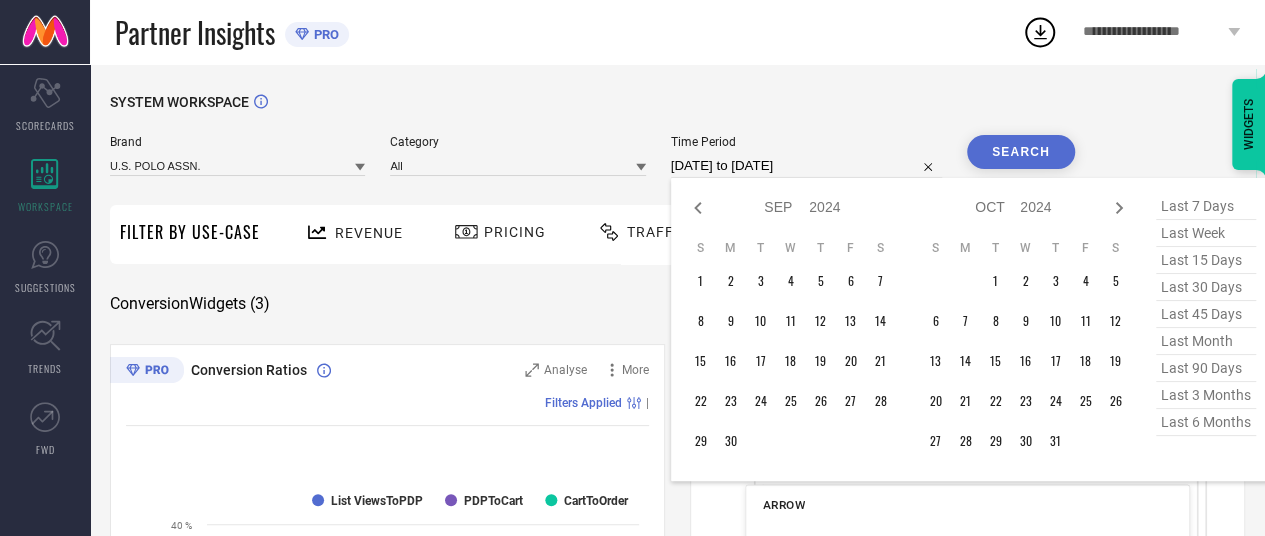 select on "7" 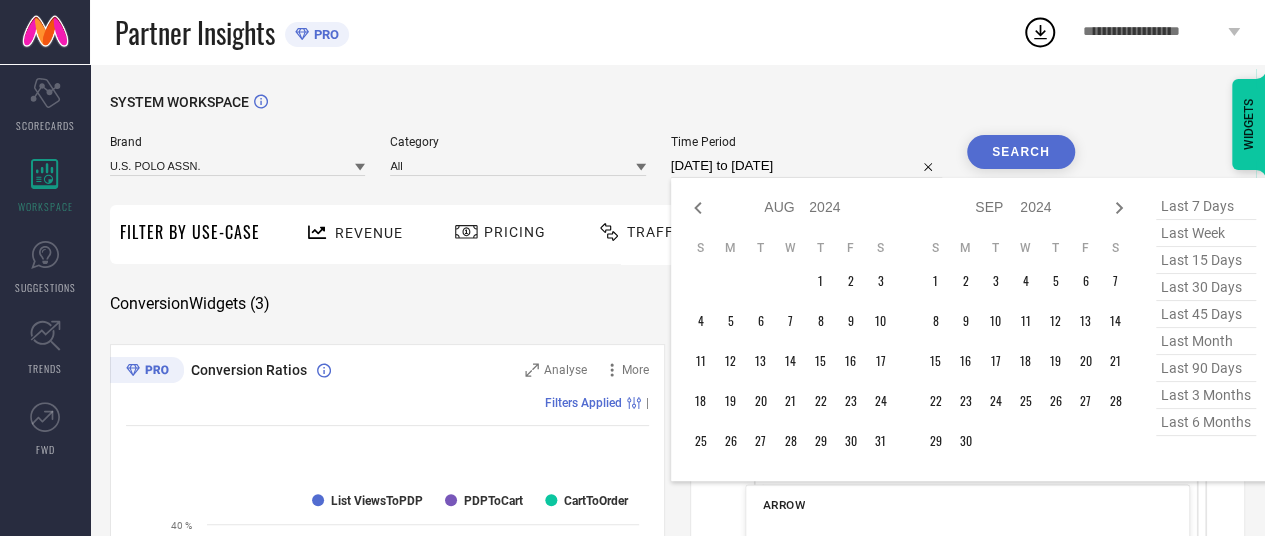 click 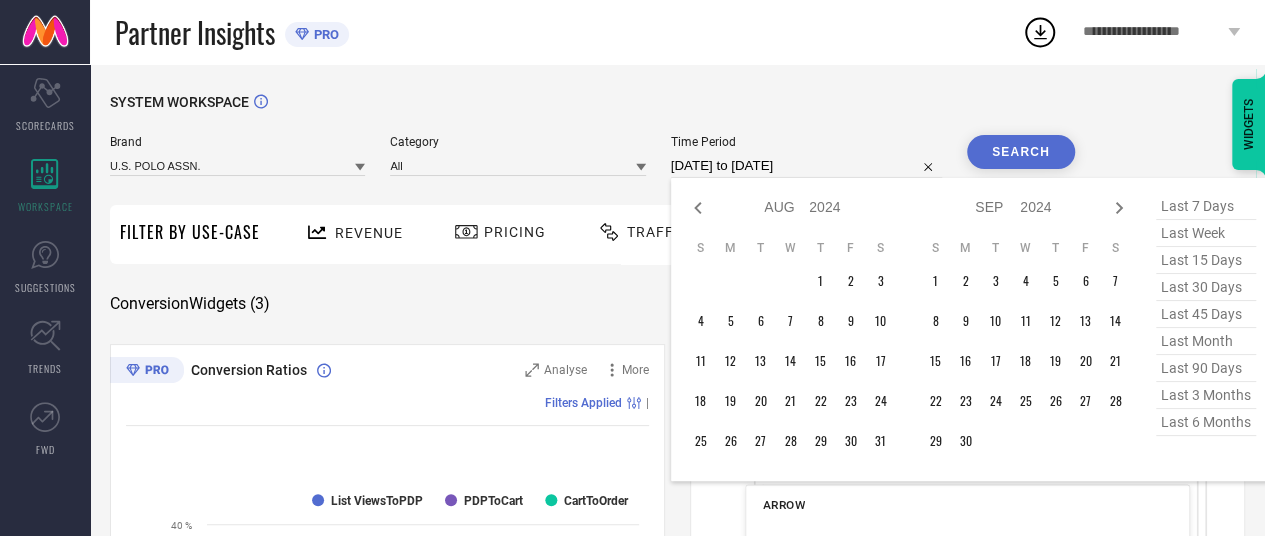 select on "6" 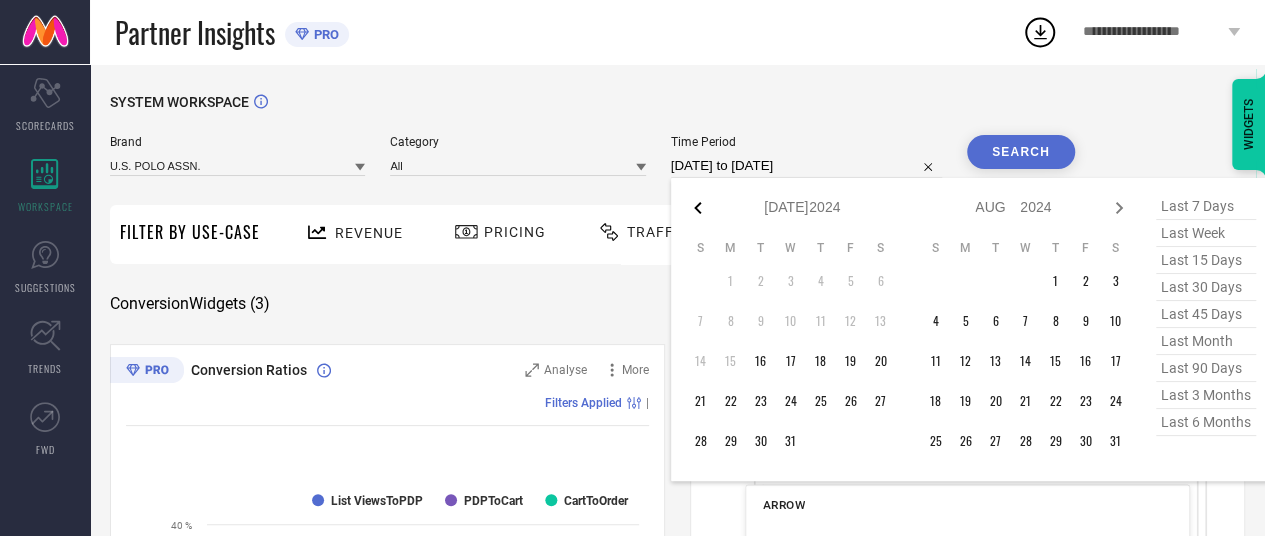 click 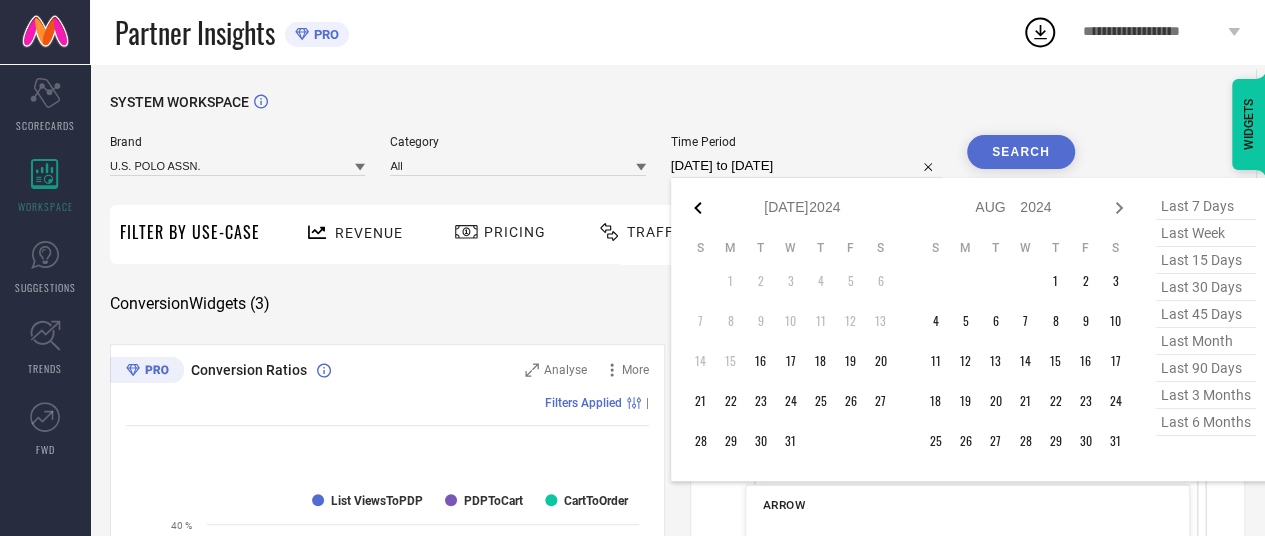 select on "5" 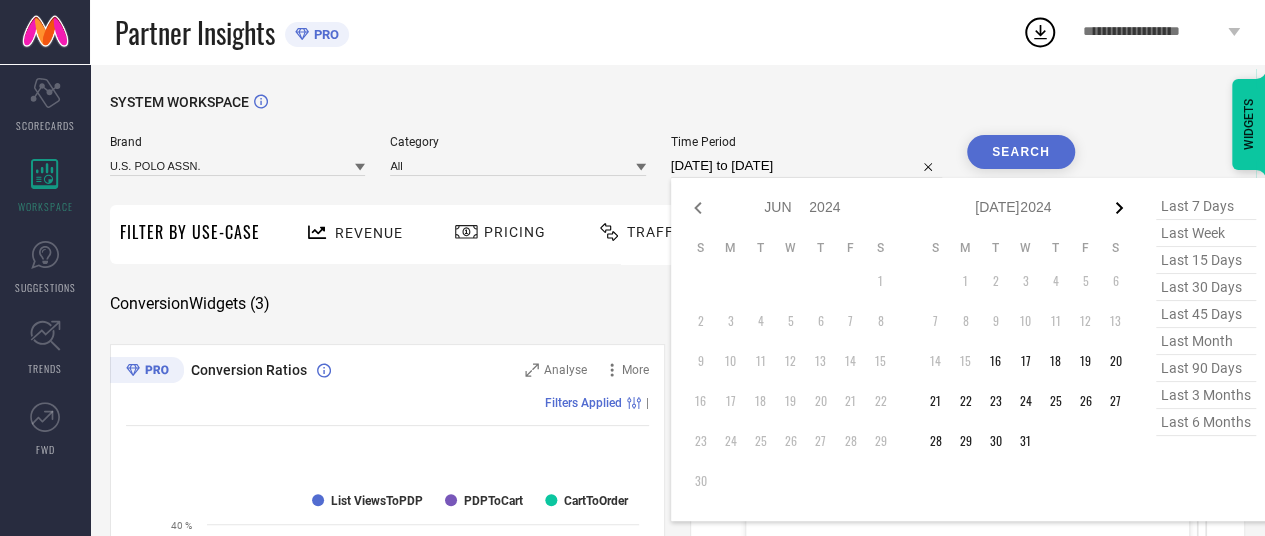 click 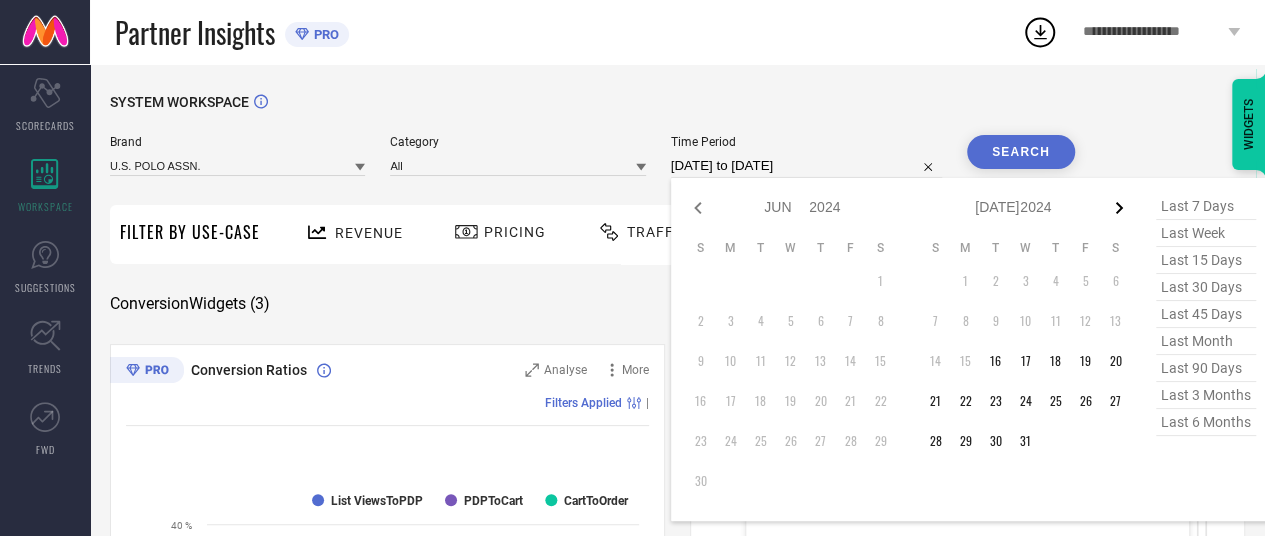 select on "6" 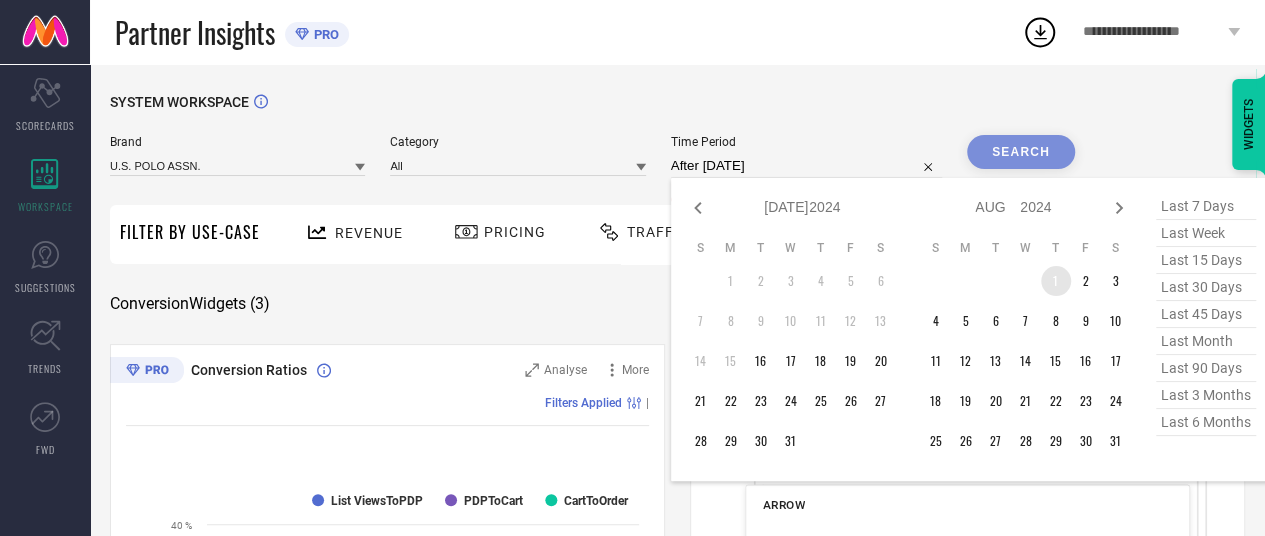 click on "1" at bounding box center [1056, 281] 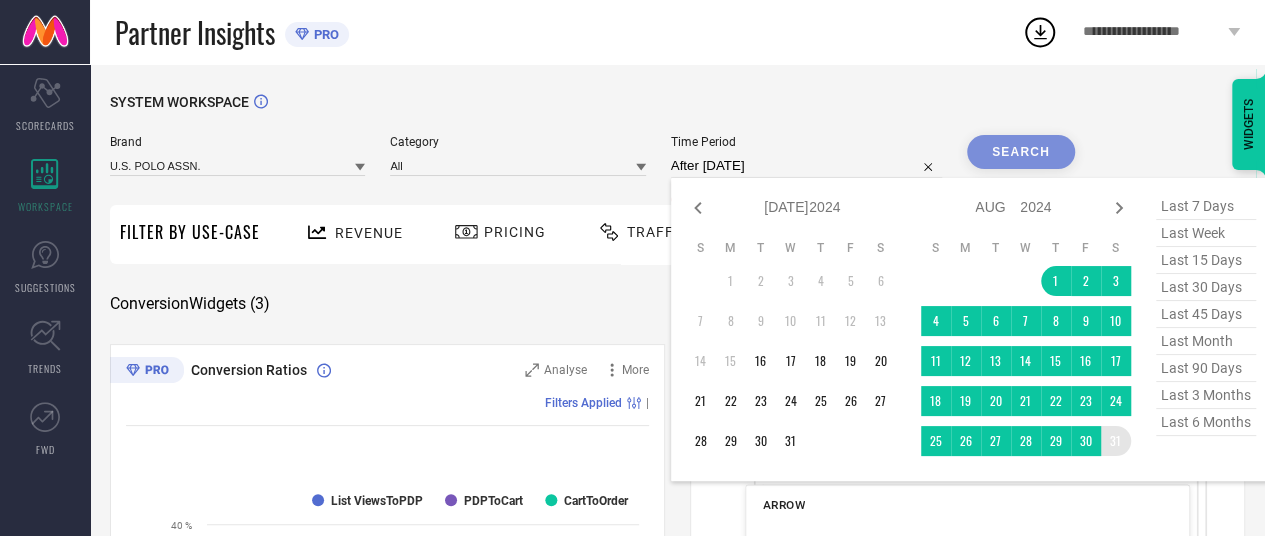 type on "01-08-2024 to 31-08-2024" 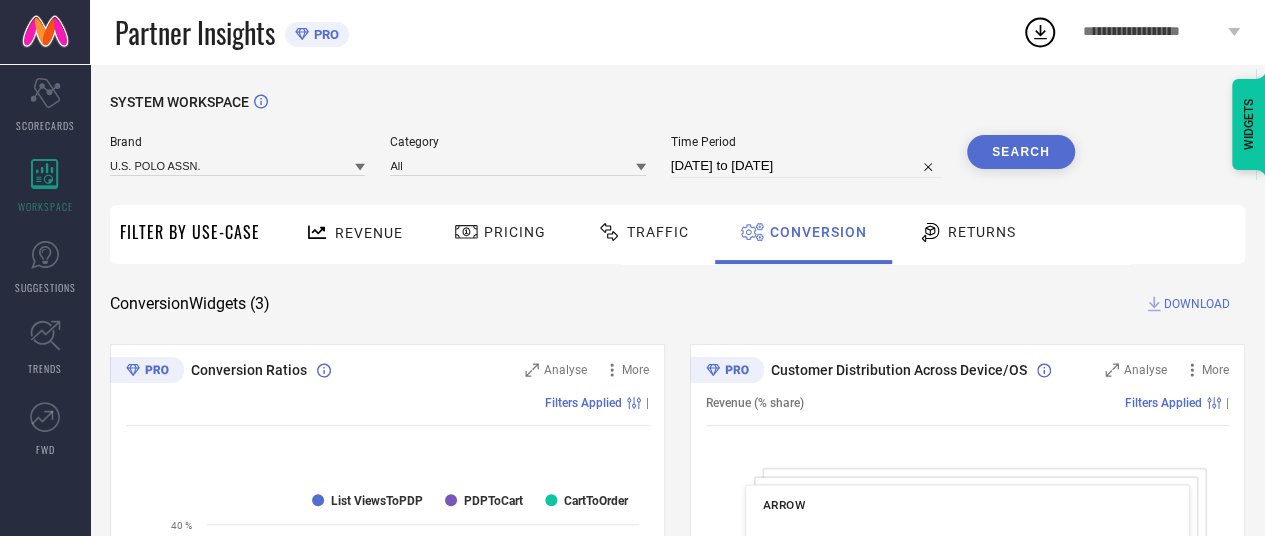 select on "7" 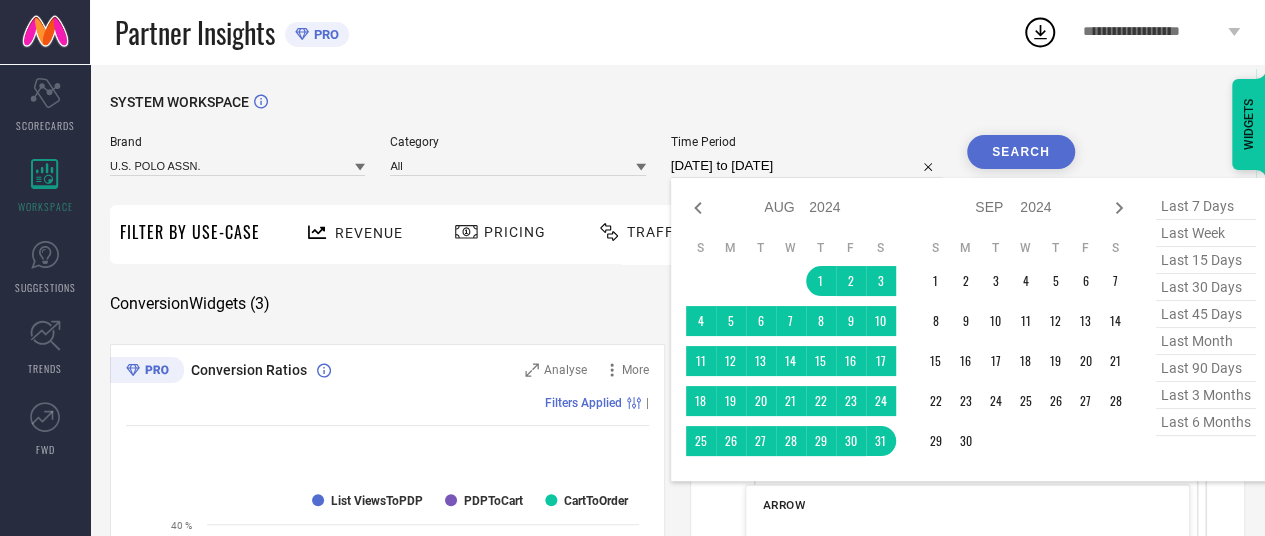 click on "01-08-2024 to 31-08-2024" at bounding box center (806, 166) 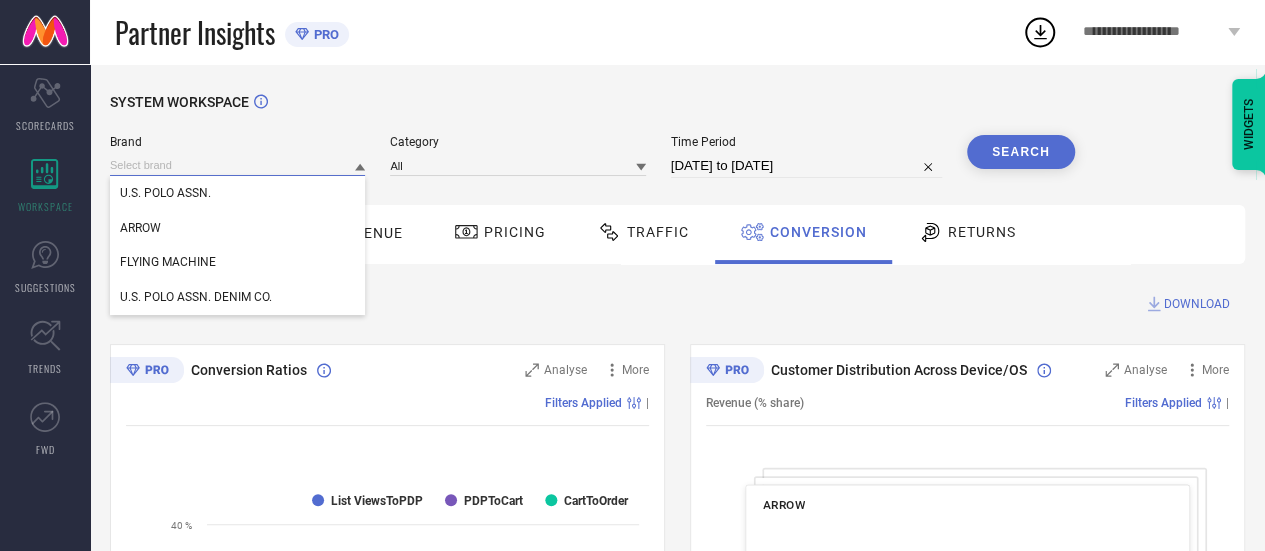 click at bounding box center [237, 165] 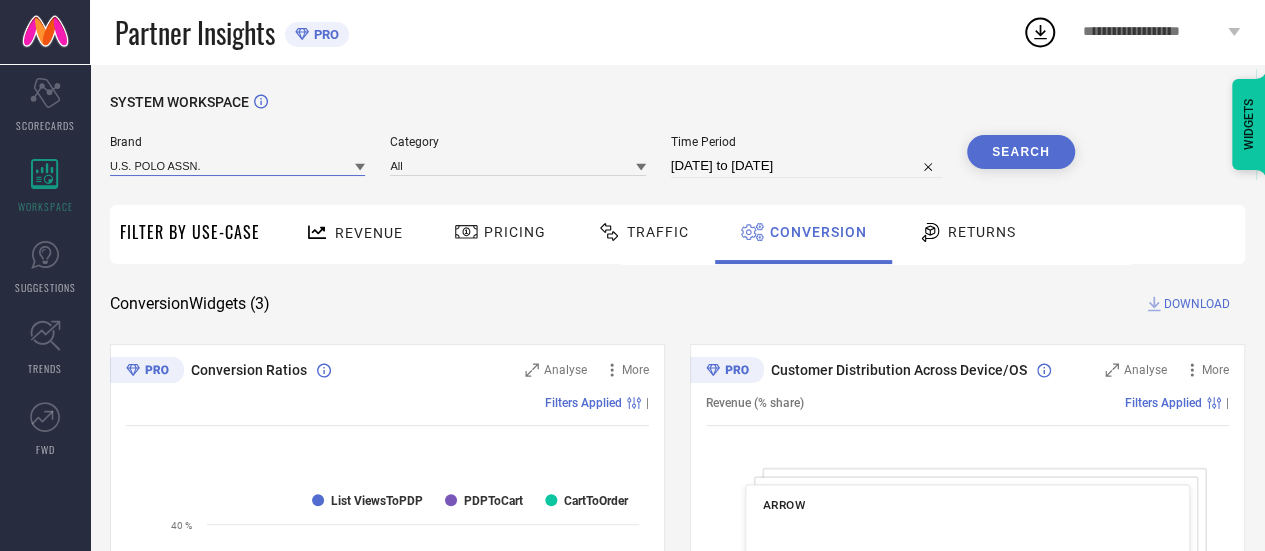 click at bounding box center (237, 165) 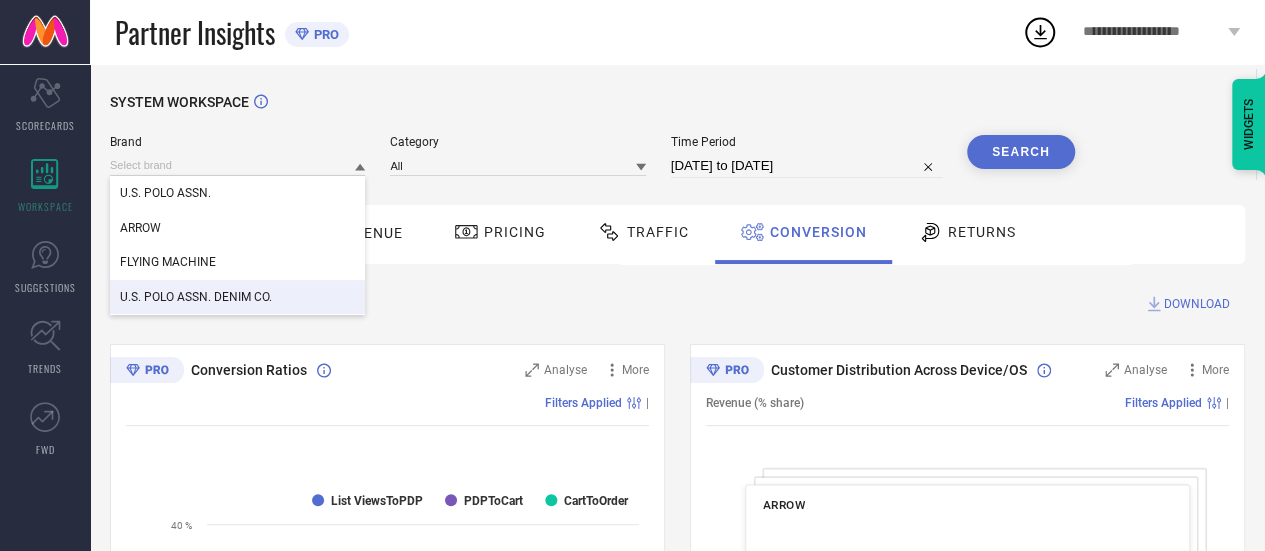 click on "U.S. POLO ASSN. DENIM CO." at bounding box center (237, 297) 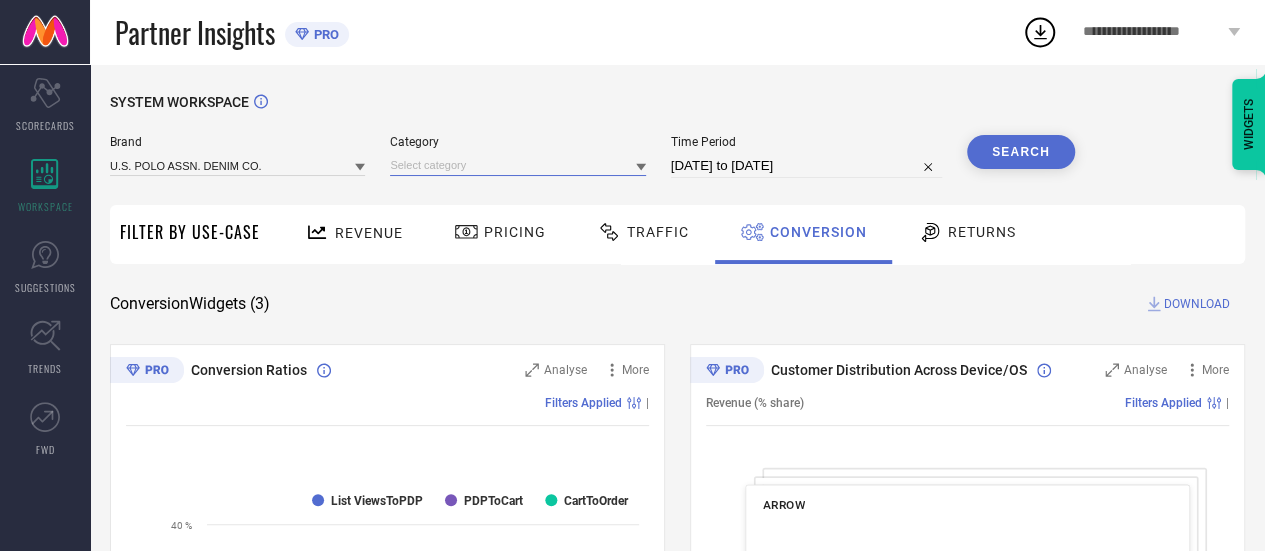 click at bounding box center [517, 165] 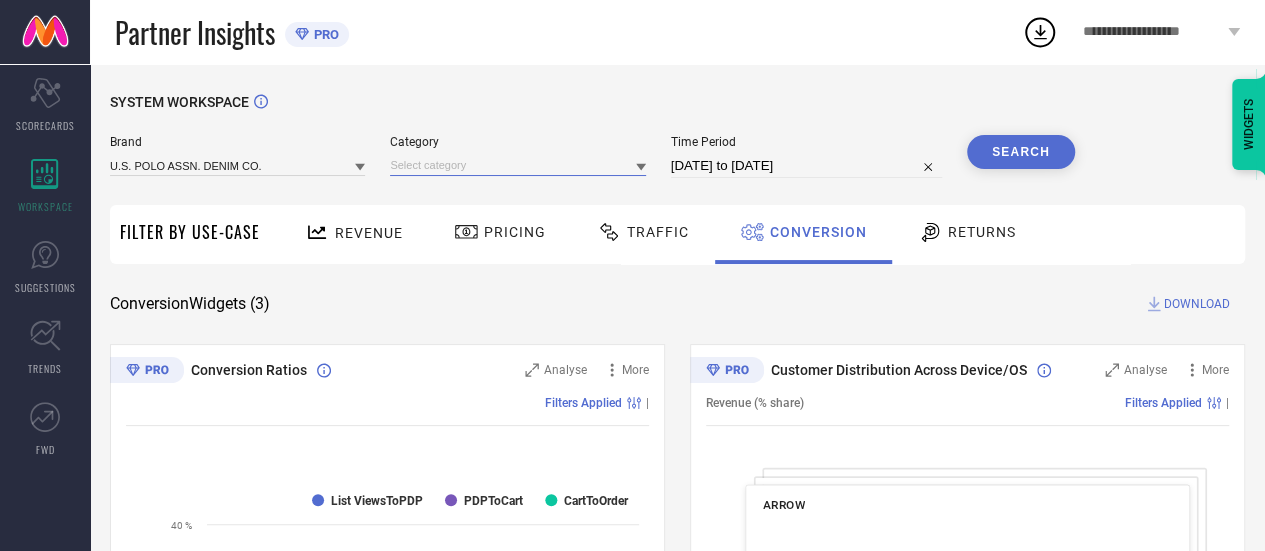 click at bounding box center [517, 165] 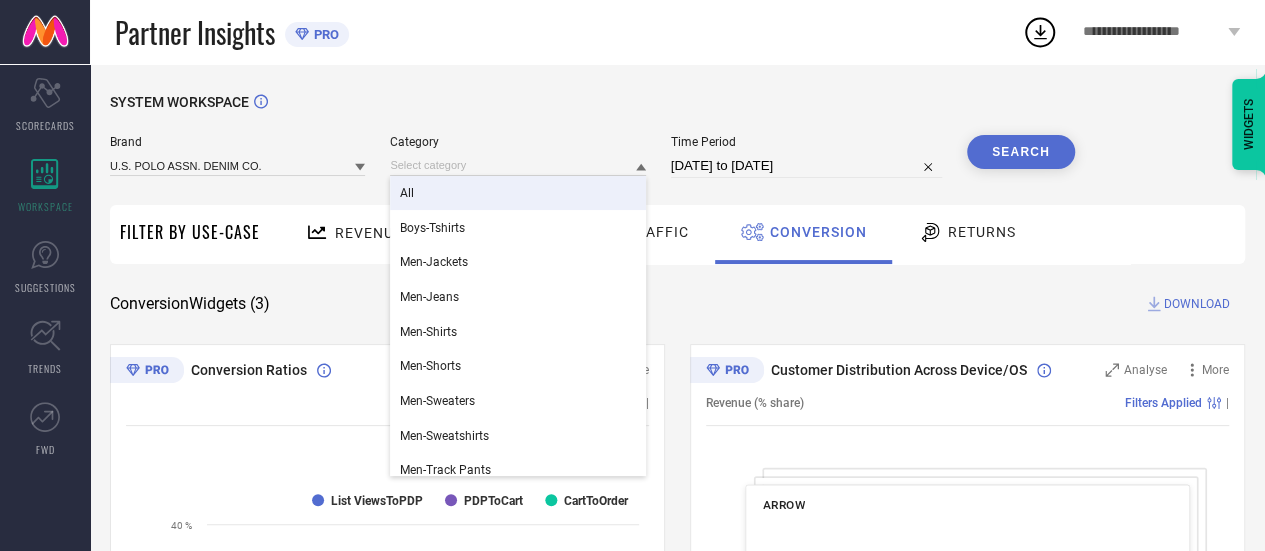 click on "All" at bounding box center (517, 193) 